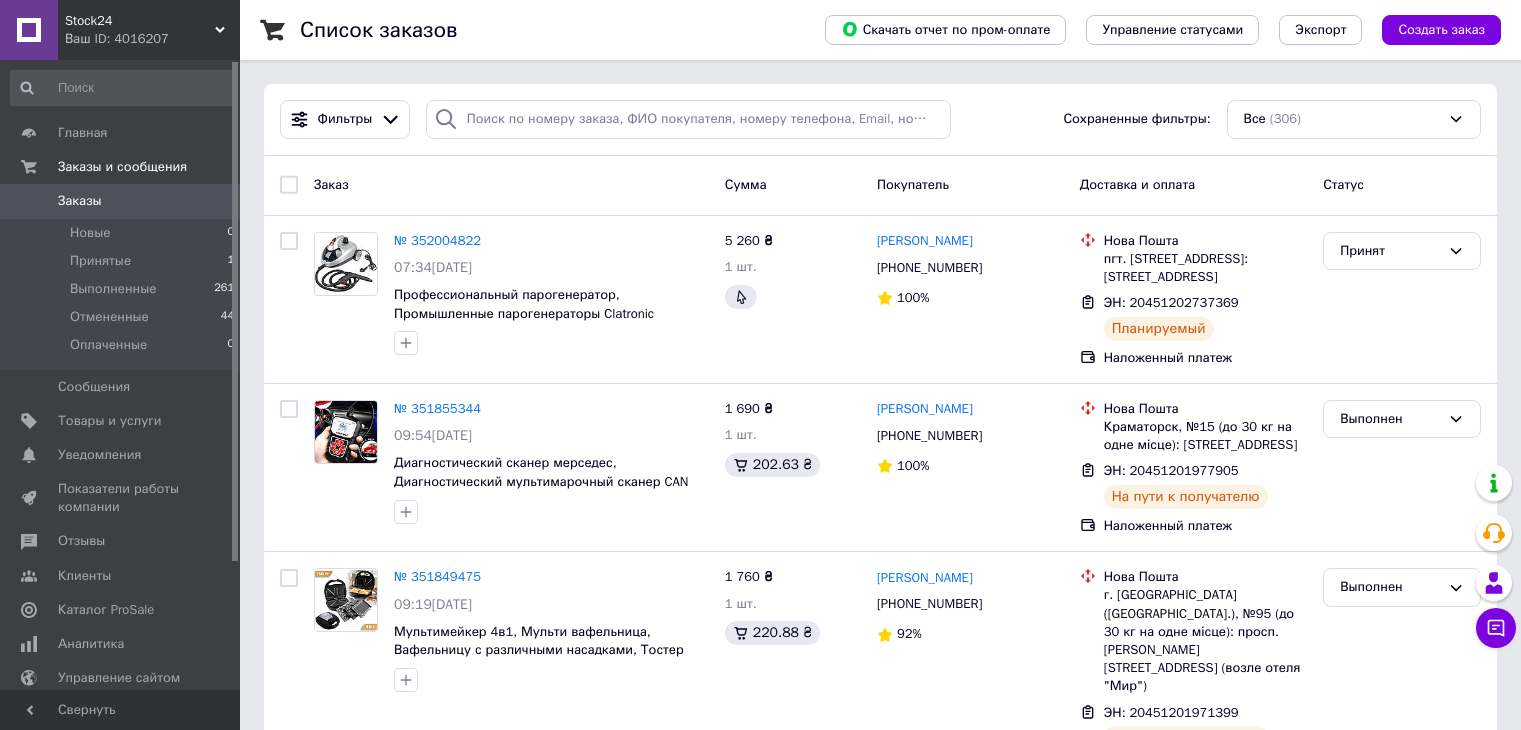 scroll, scrollTop: 0, scrollLeft: 0, axis: both 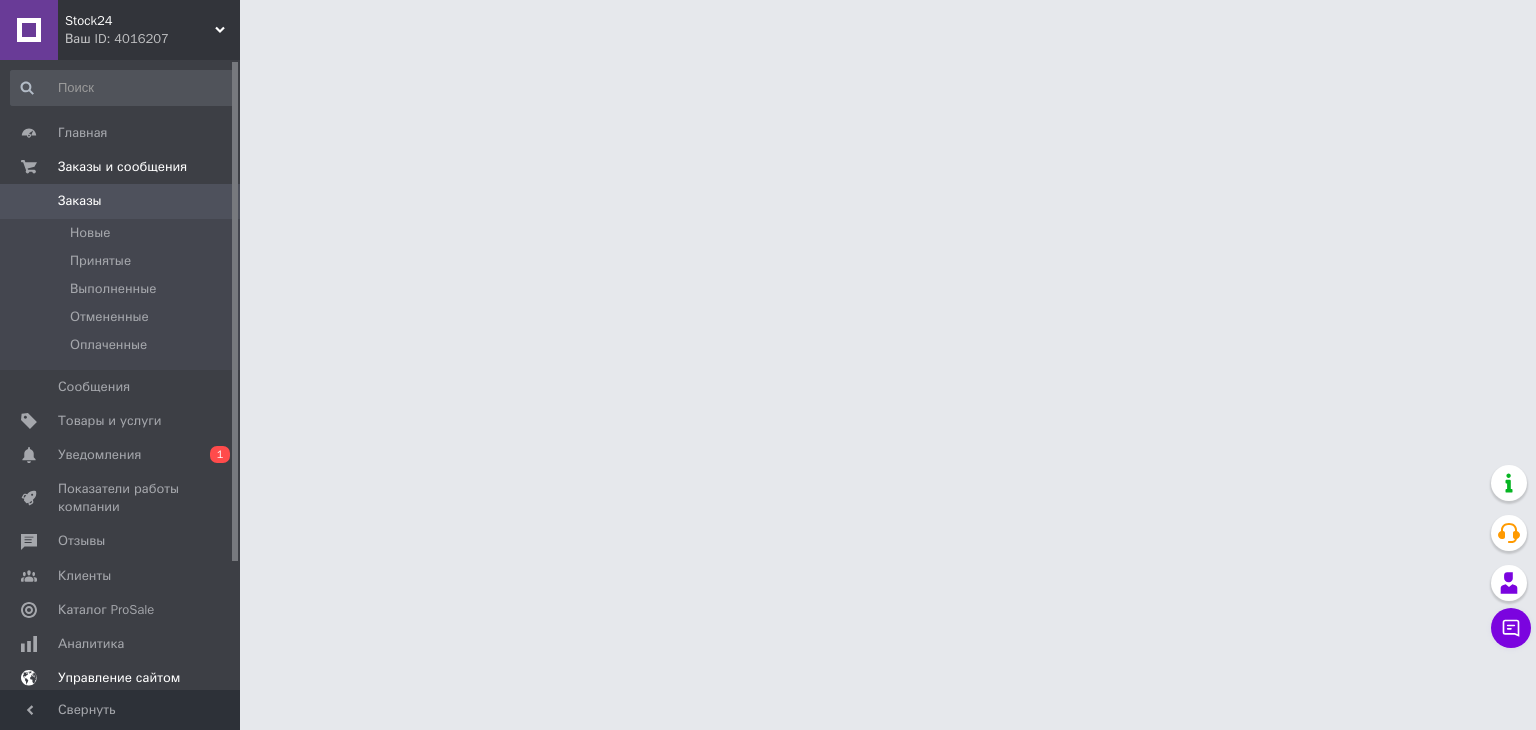 click on "Уведомления 0 1" at bounding box center [123, 455] 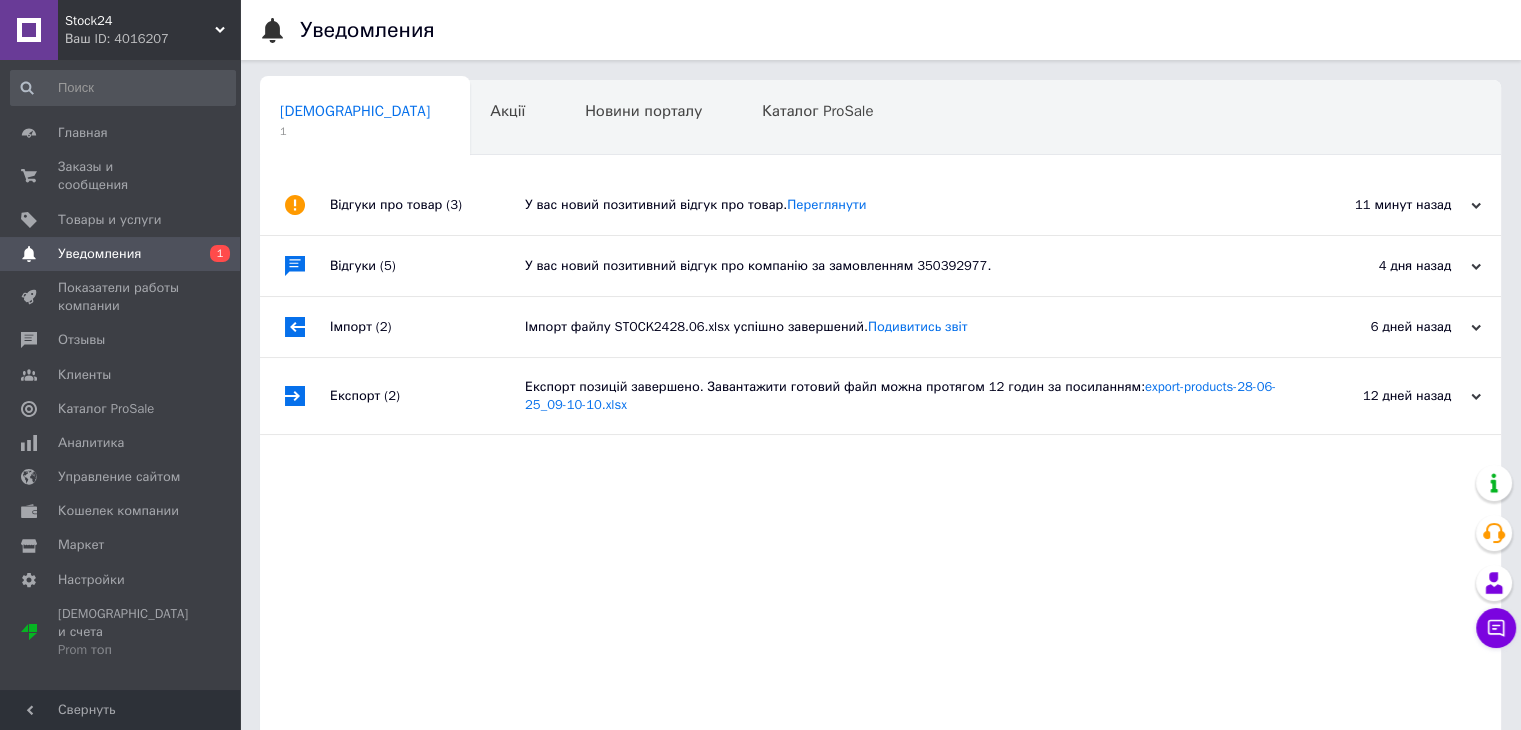 click on "Відгуки про товар   (3)" at bounding box center (427, 205) 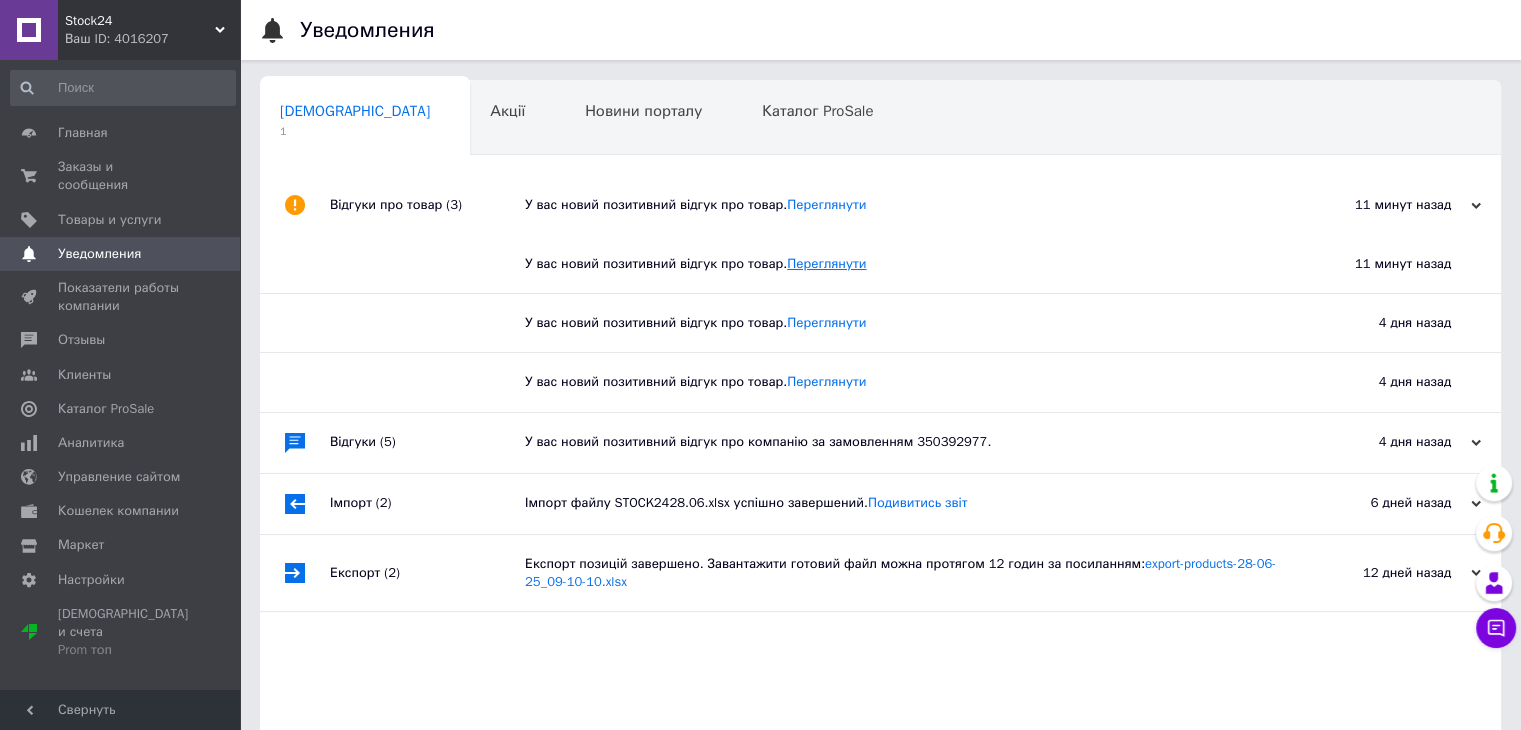 click on "Переглянути" at bounding box center [826, 263] 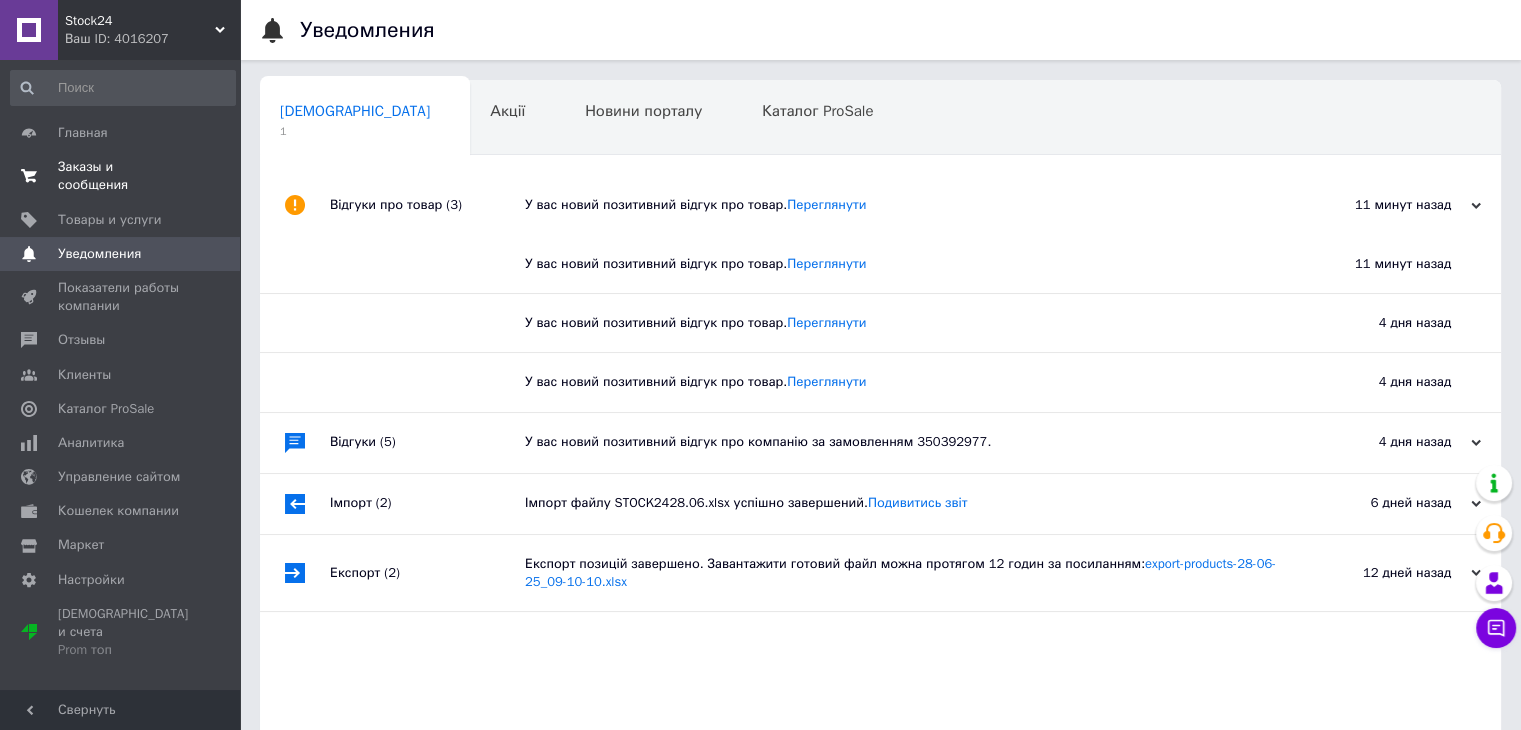 click on "Заказы и сообщения" at bounding box center (121, 176) 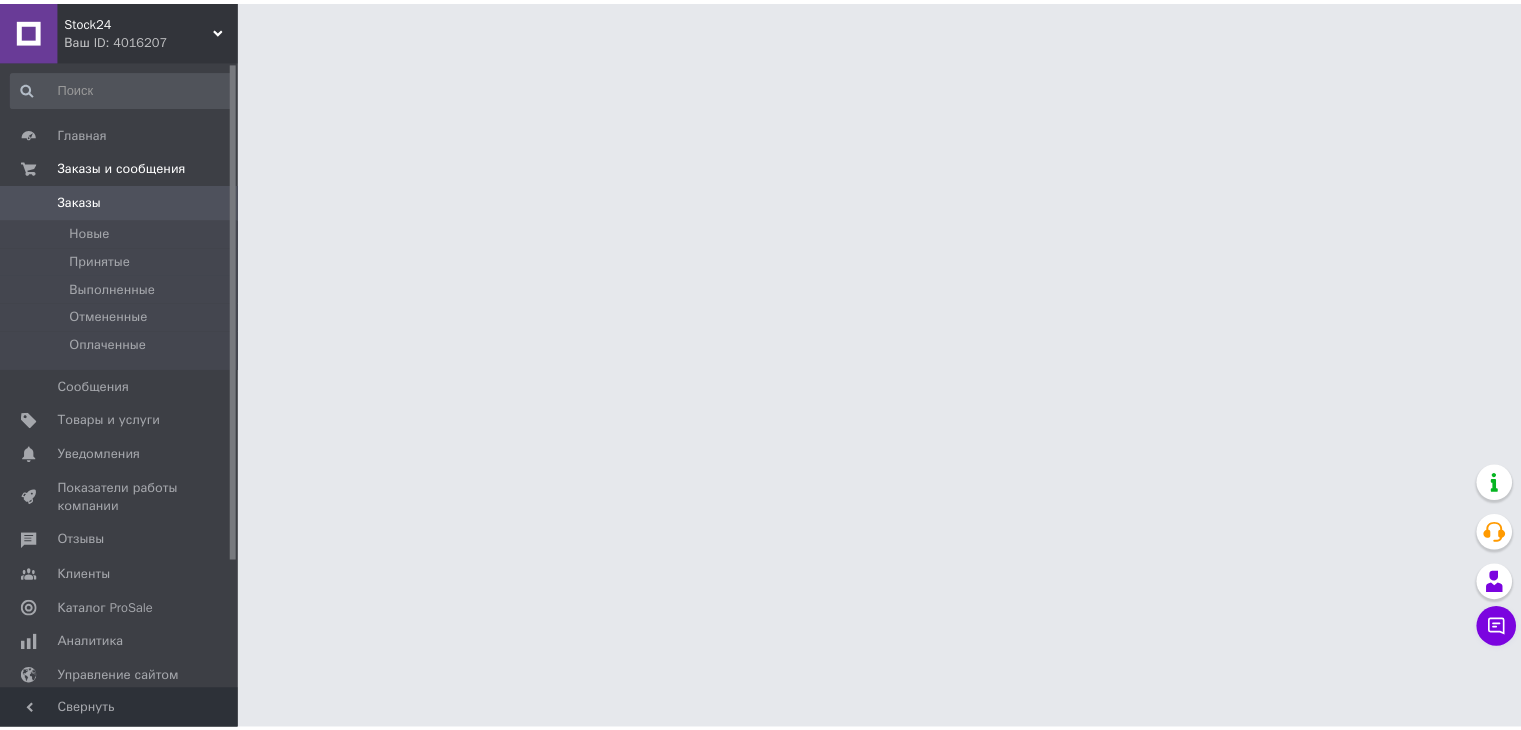 scroll, scrollTop: 0, scrollLeft: 0, axis: both 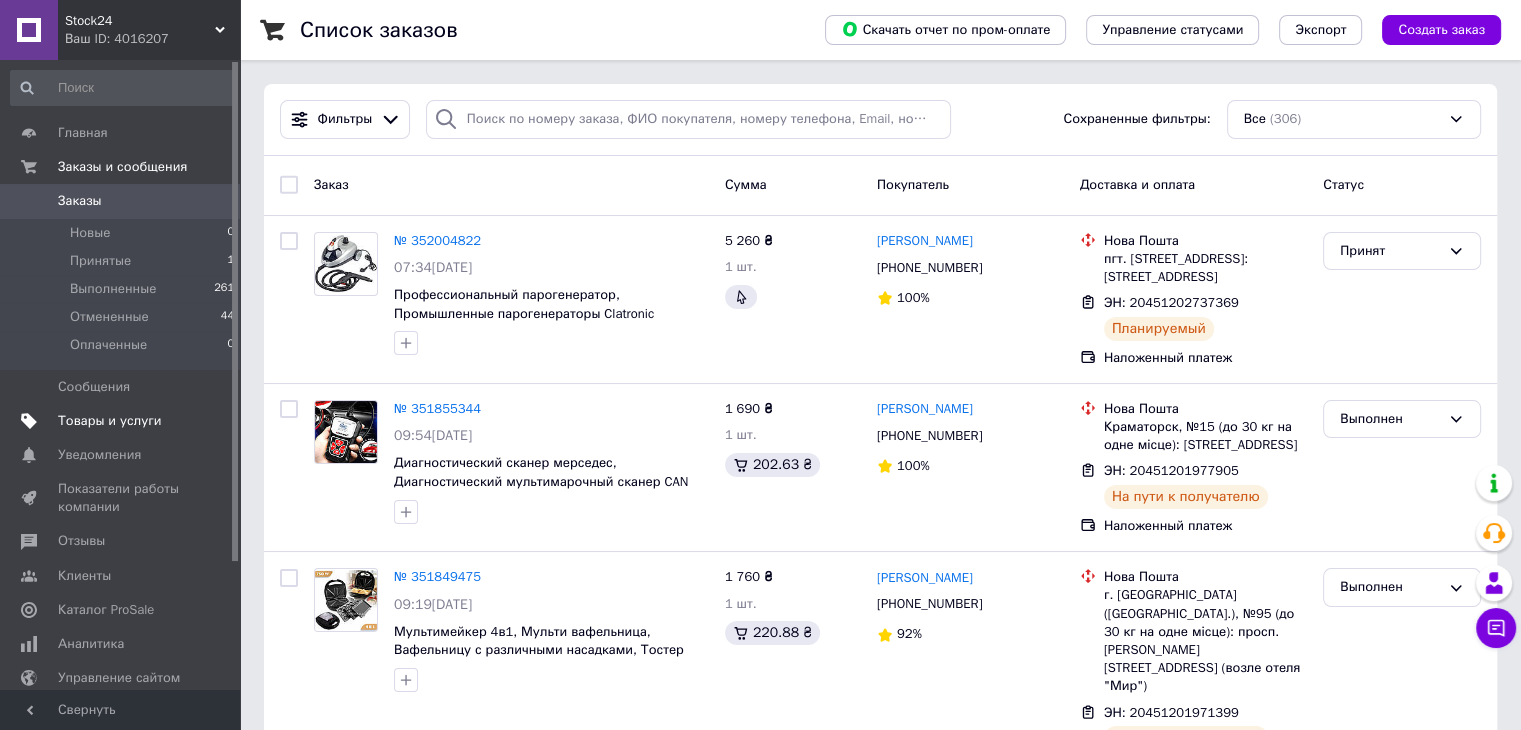 click on "Товары и услуги" at bounding box center (123, 421) 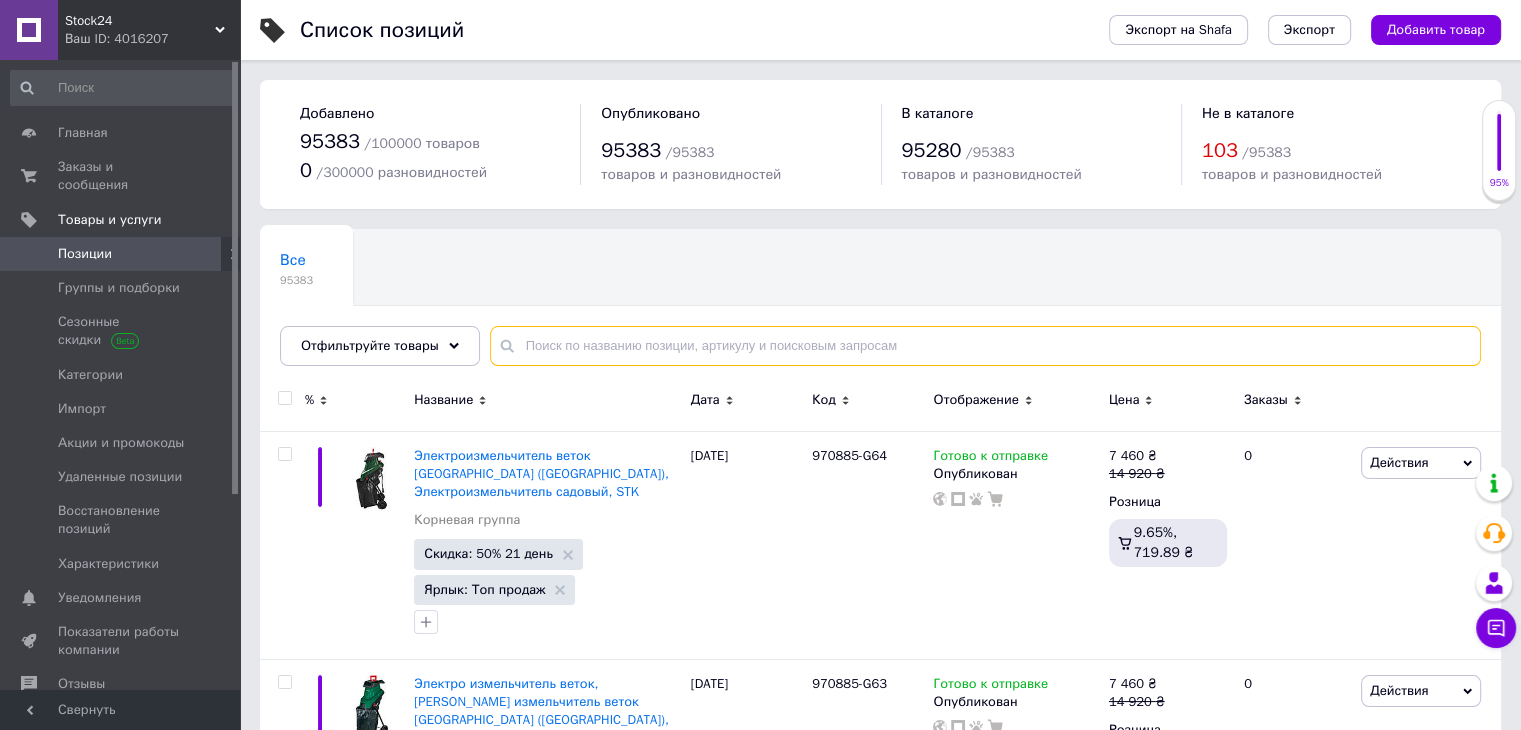 click at bounding box center (985, 346) 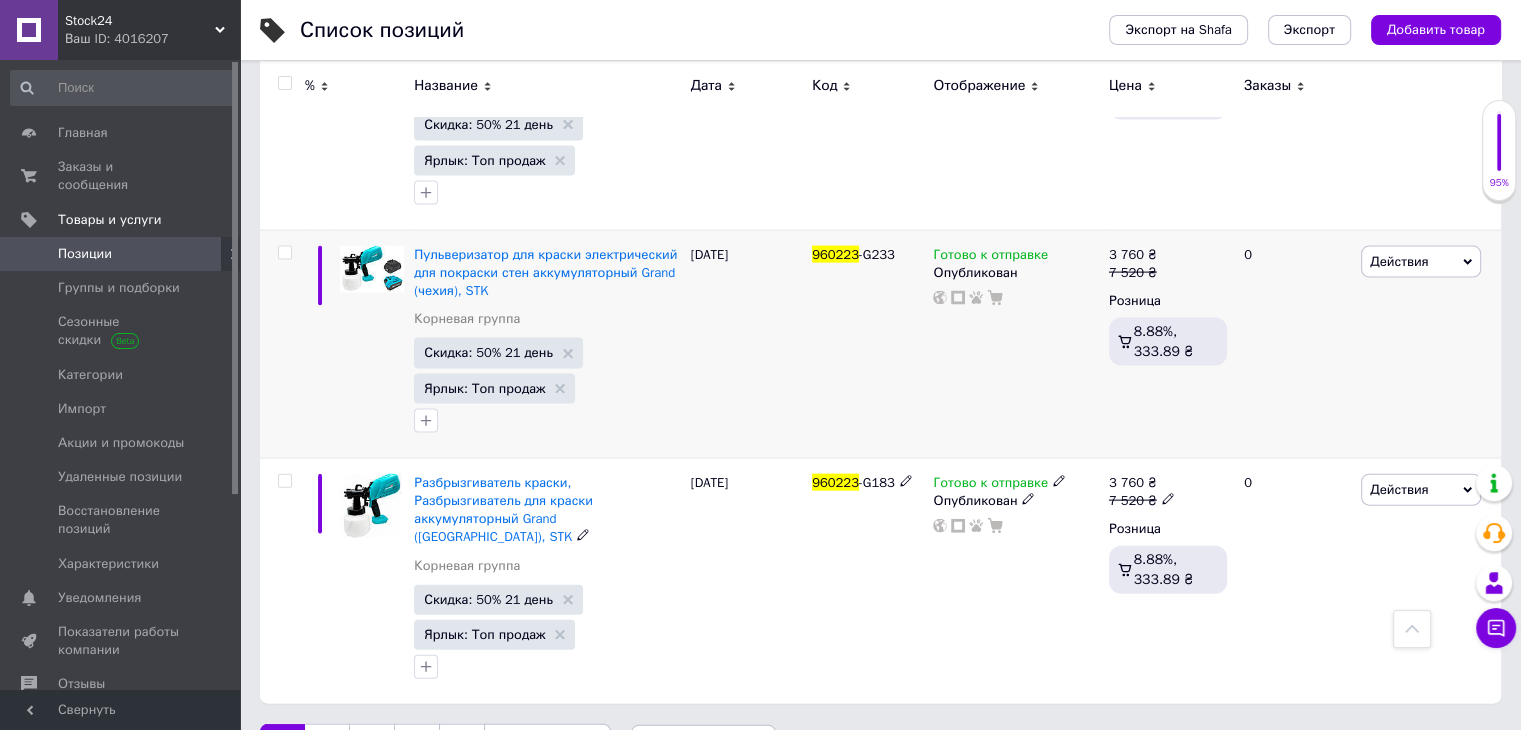 scroll, scrollTop: 4216, scrollLeft: 0, axis: vertical 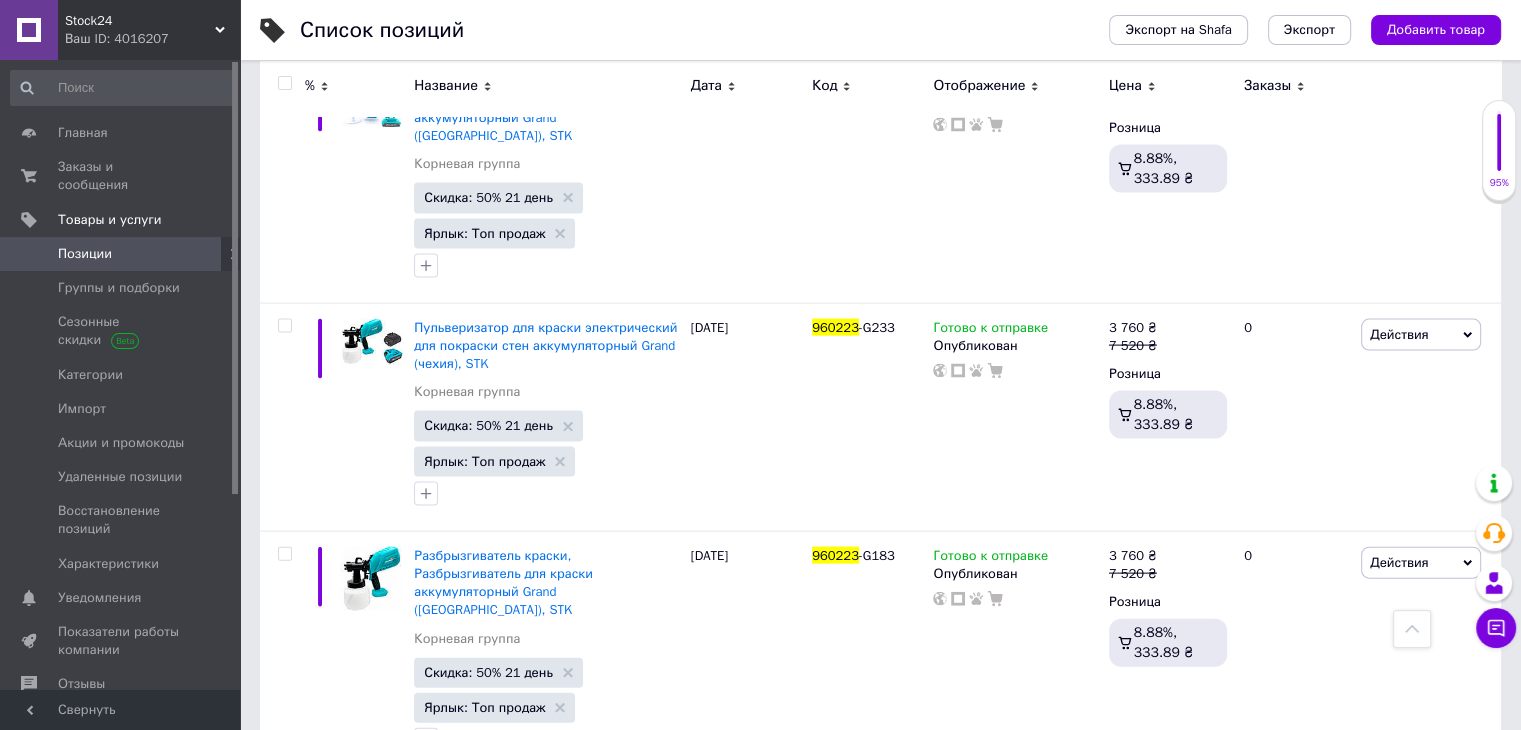 type on "960223" 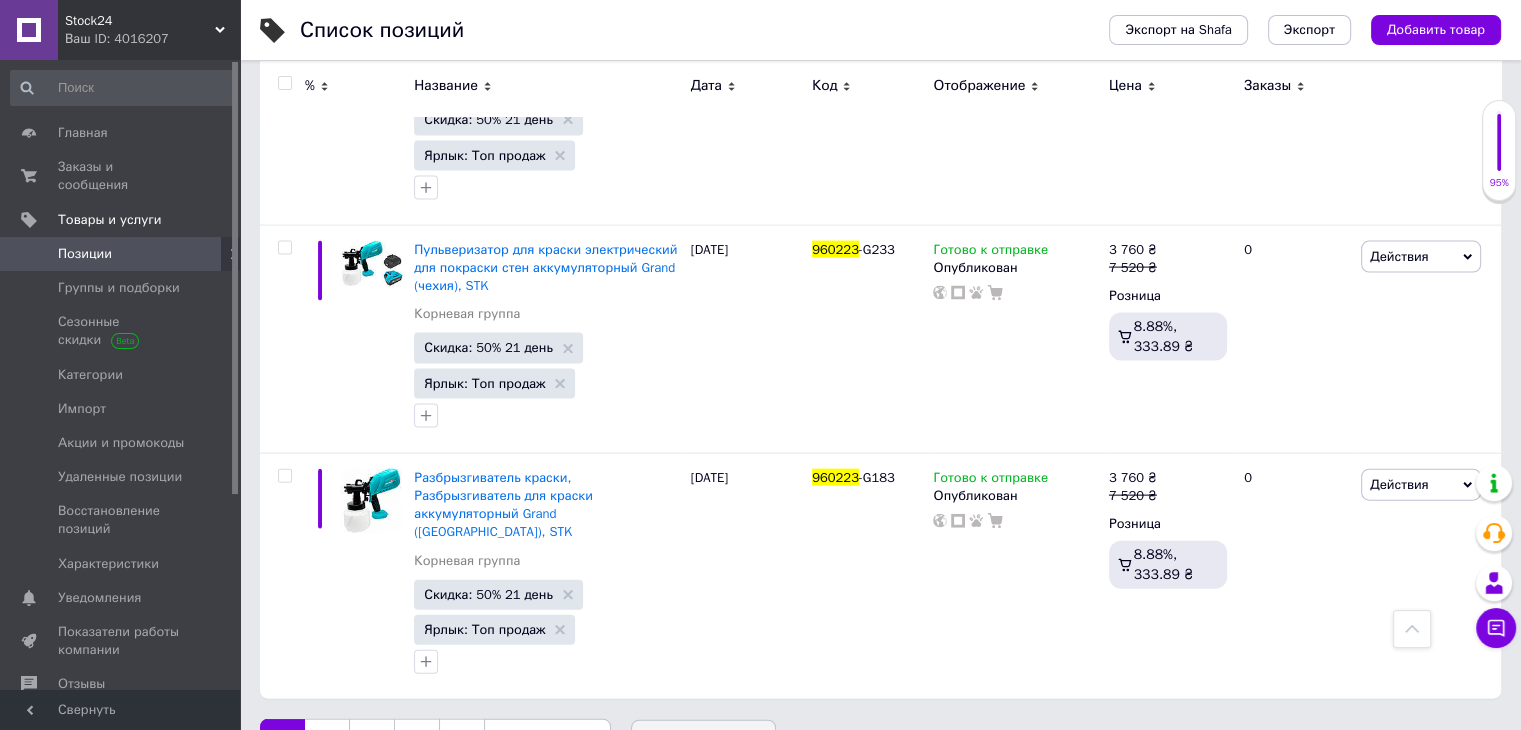click on "по 100 позиций" at bounding box center [703, 841] 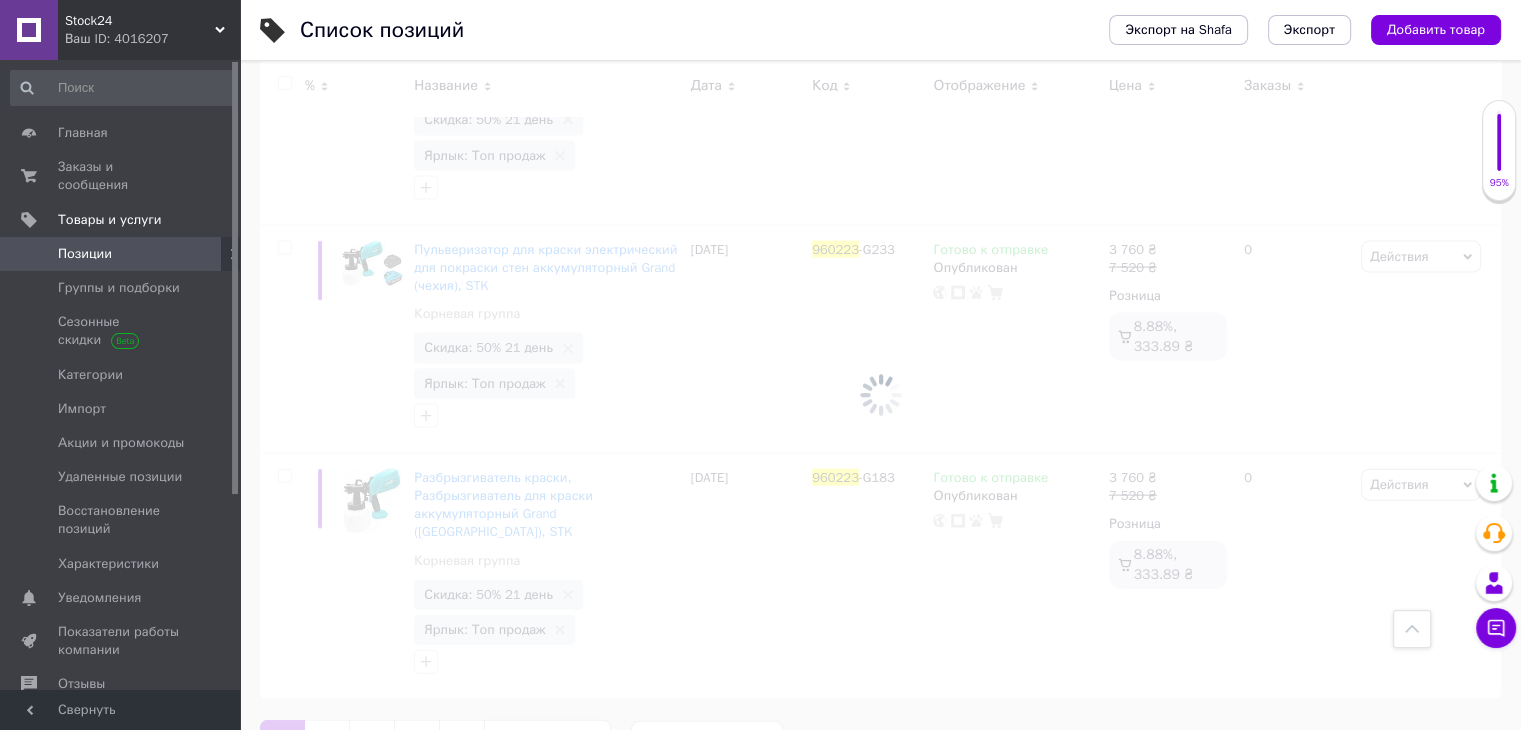 scroll, scrollTop: 4216, scrollLeft: 0, axis: vertical 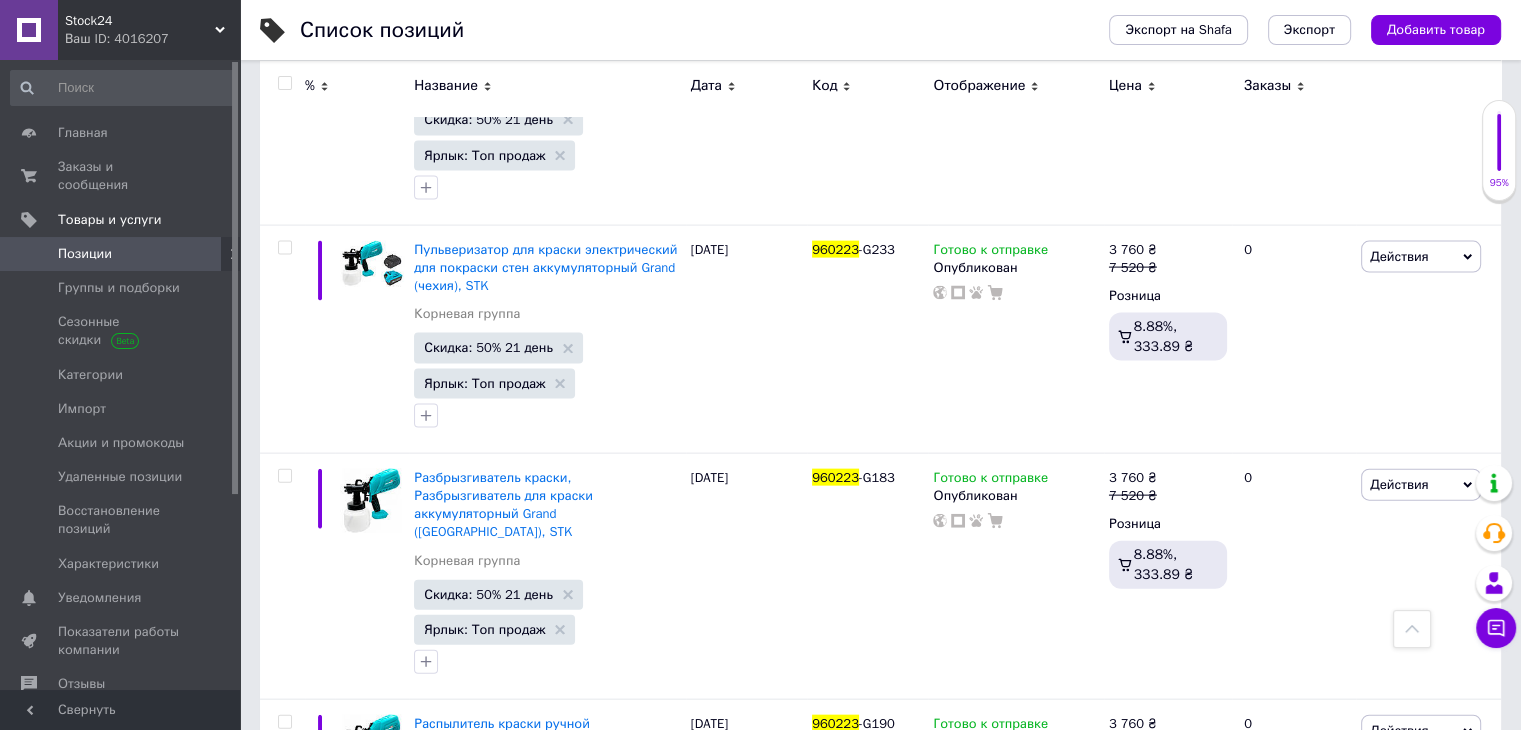 click at bounding box center (284, 83) 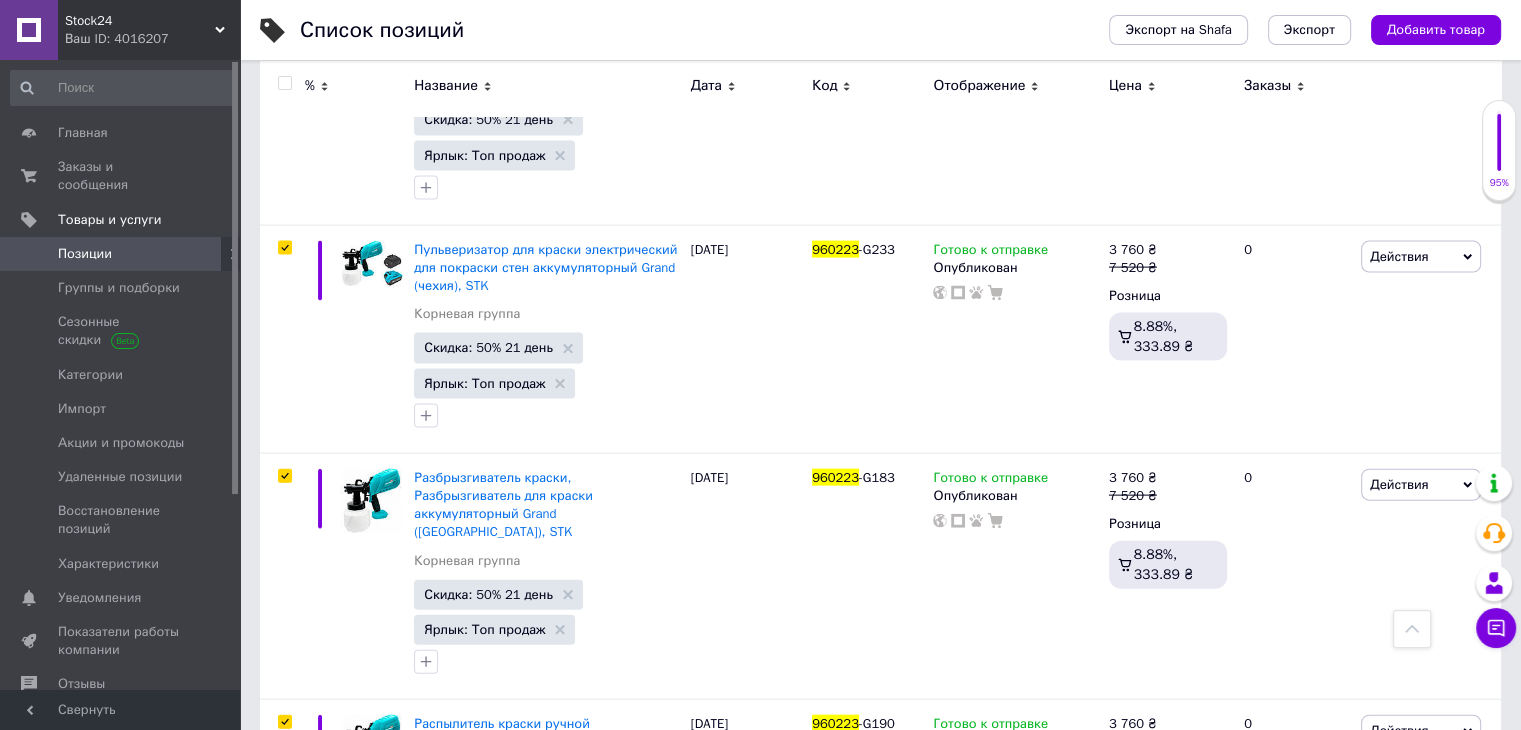 checkbox on "true" 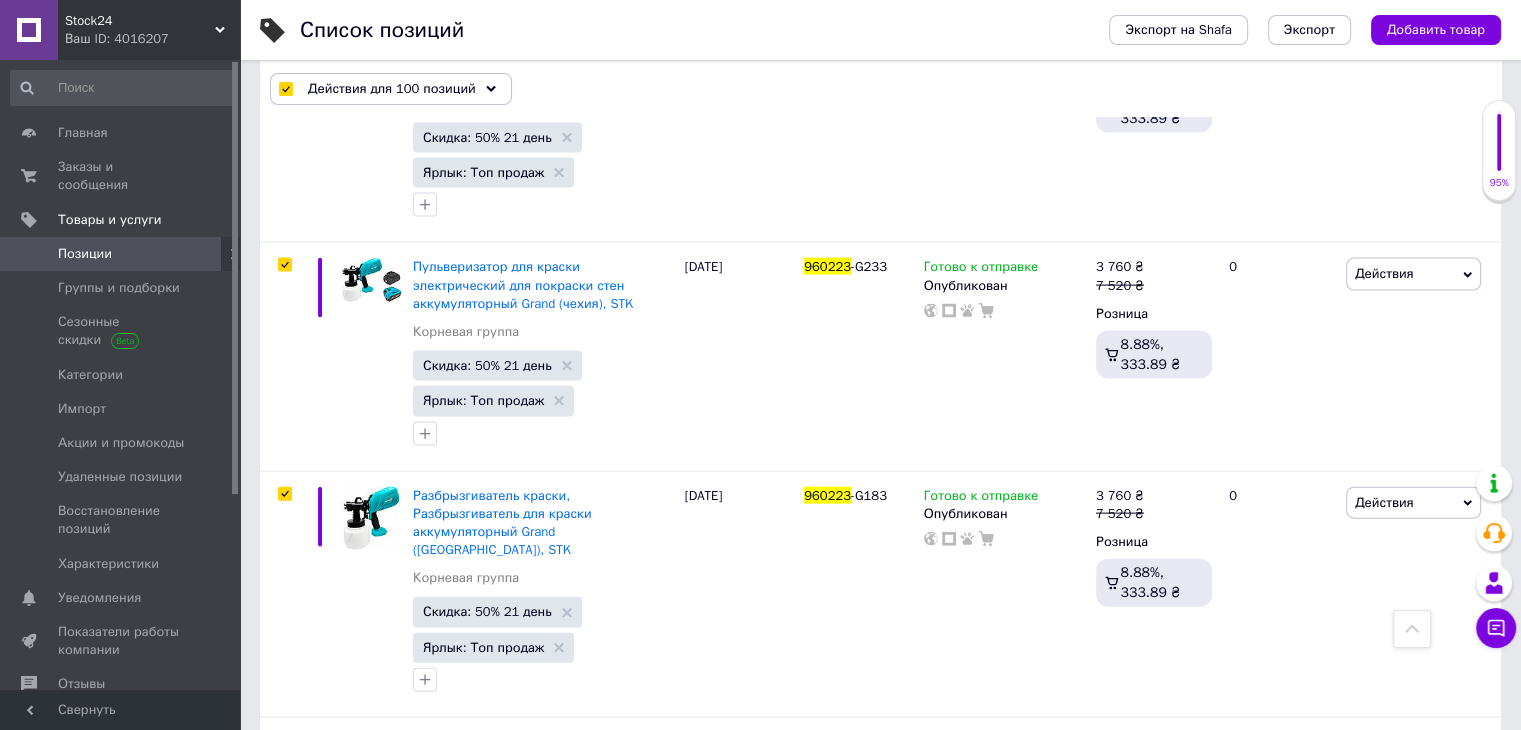scroll, scrollTop: 4312, scrollLeft: 0, axis: vertical 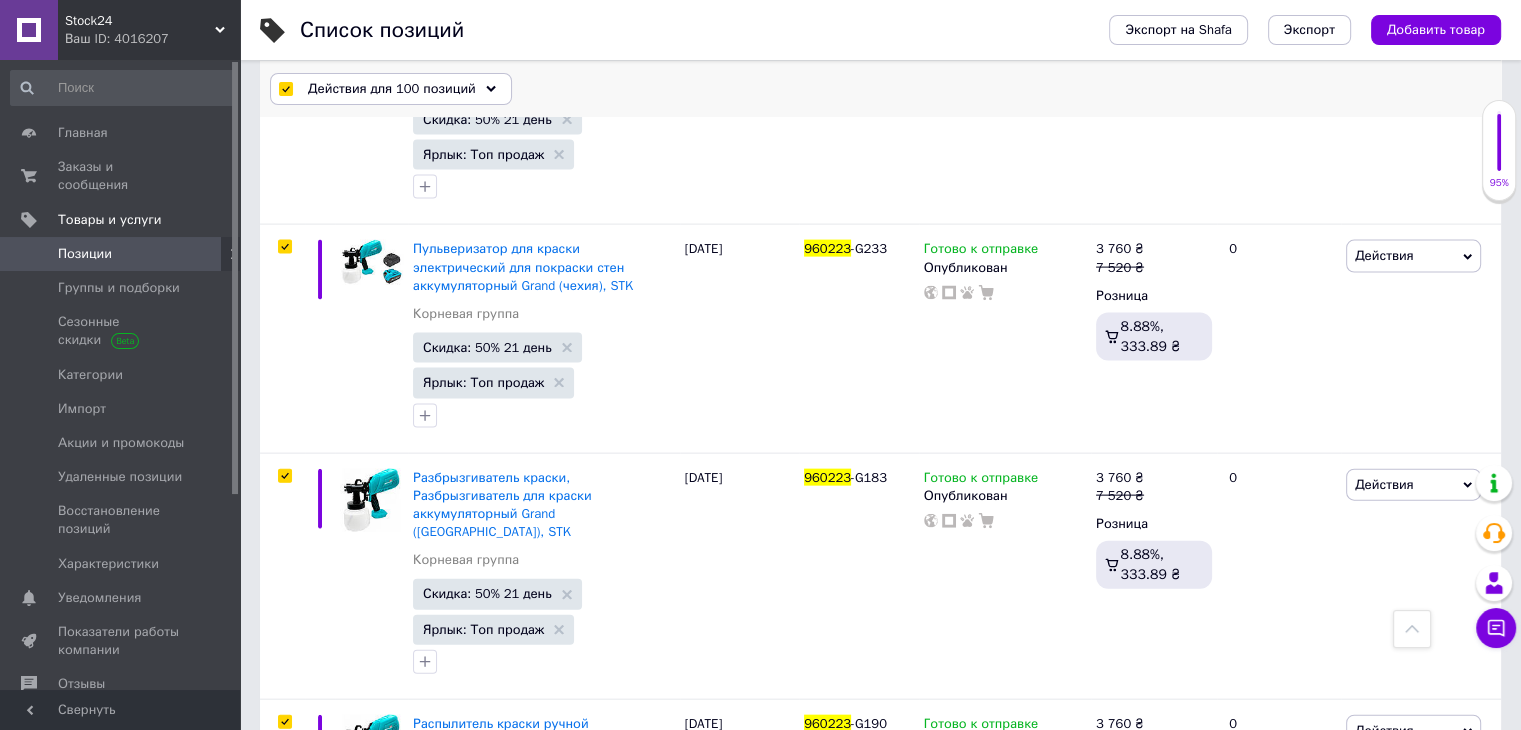 click on "Действия для 100 позиций" at bounding box center [392, 89] 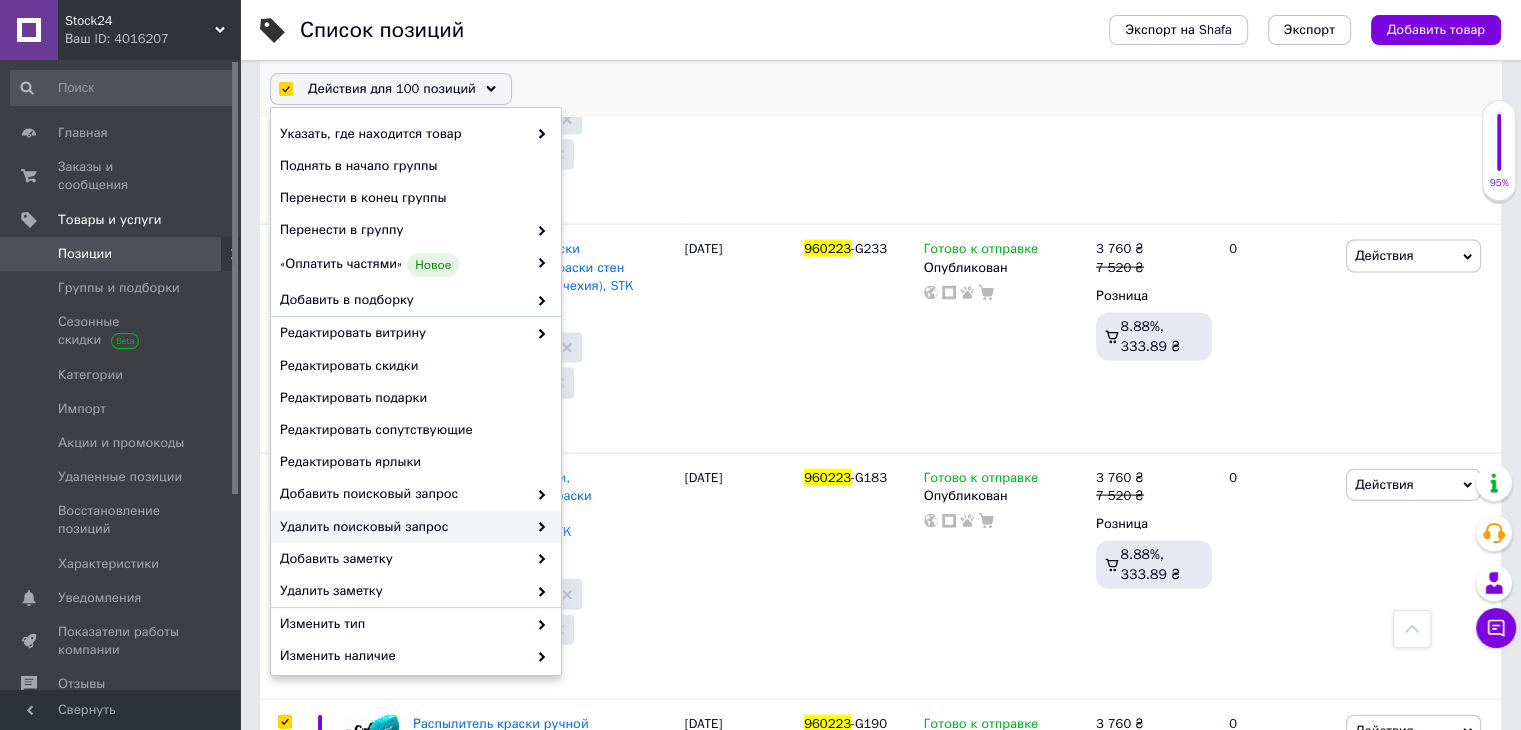 scroll, scrollTop: 170, scrollLeft: 0, axis: vertical 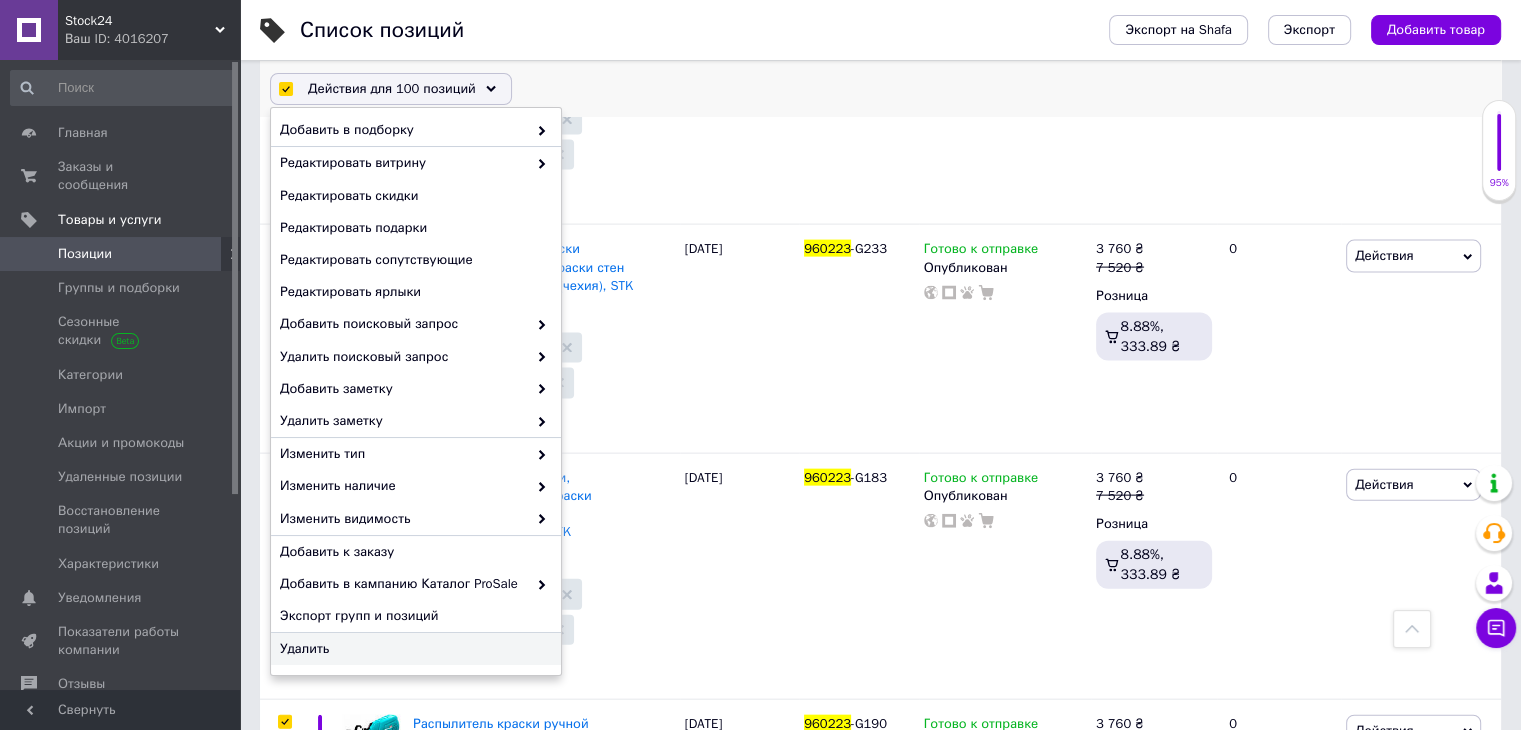 click on "Удалить" at bounding box center [413, 649] 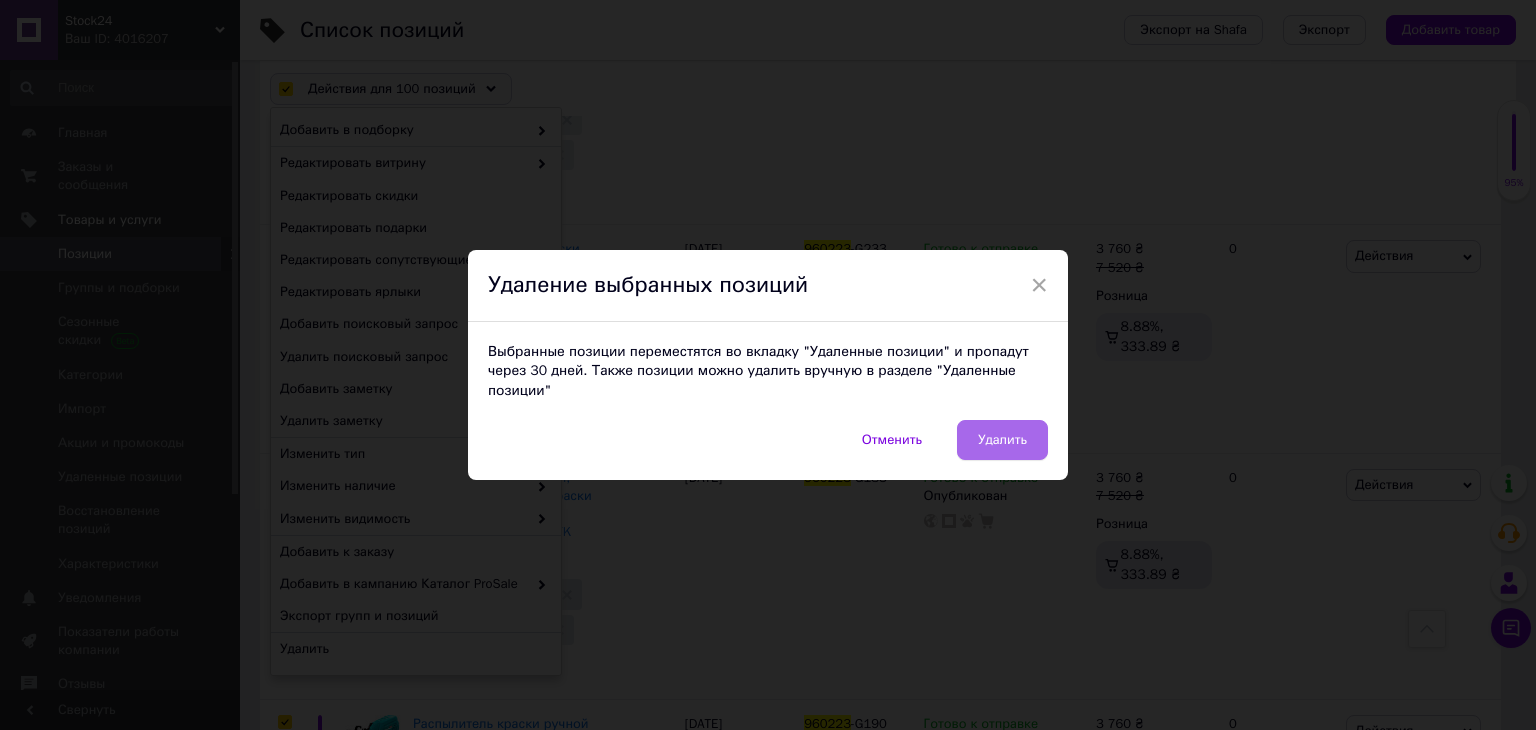 click on "Удалить" at bounding box center (1002, 440) 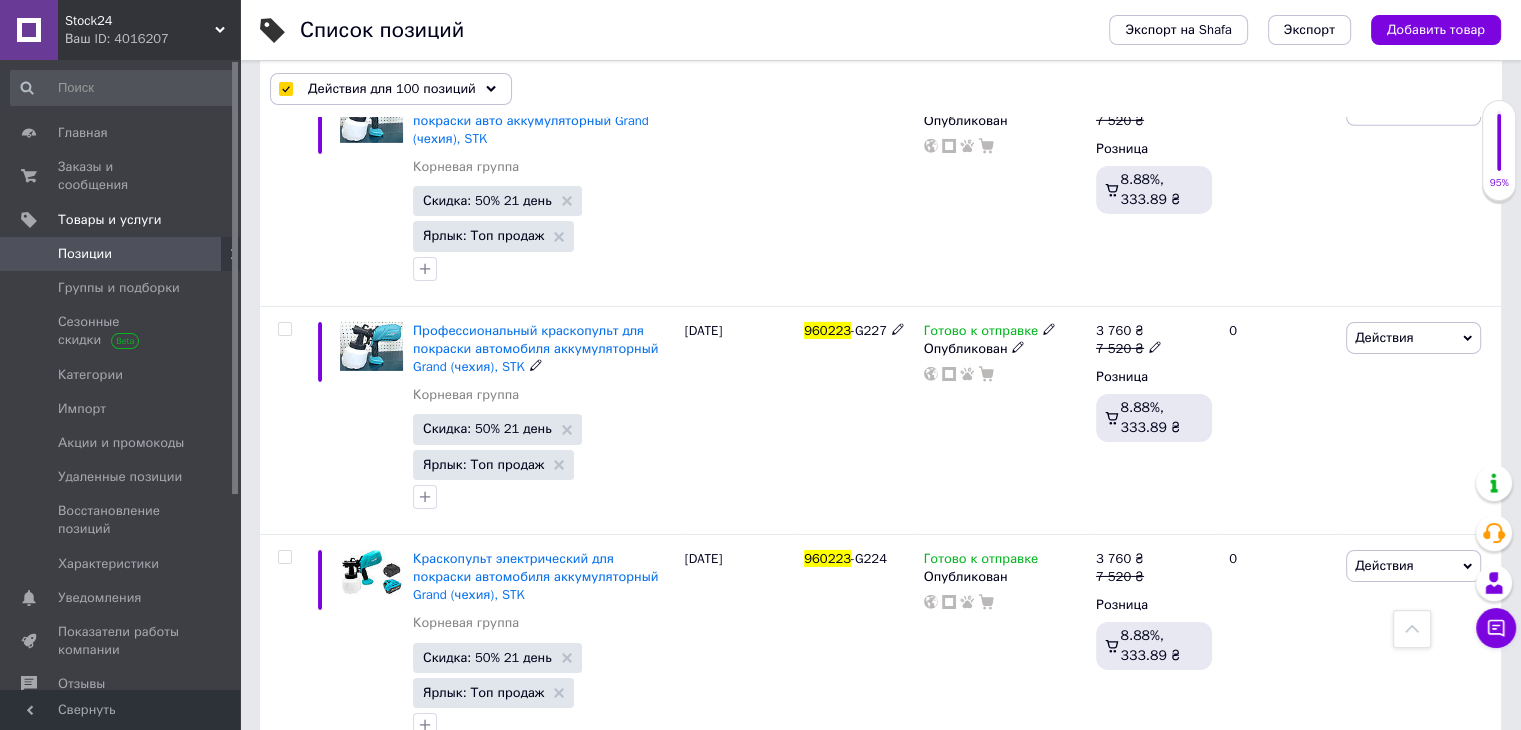 checkbox on "false" 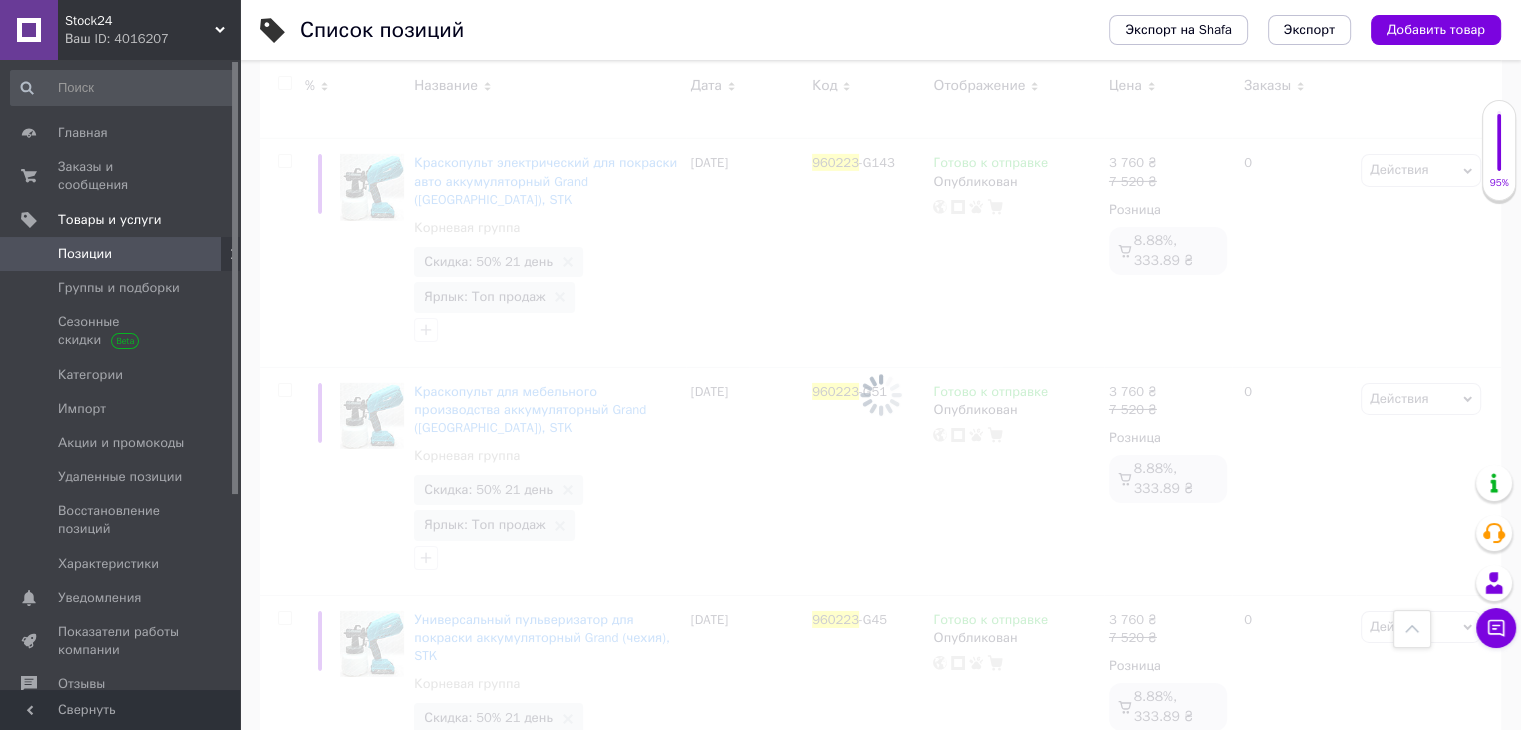 scroll, scrollTop: 21964, scrollLeft: 0, axis: vertical 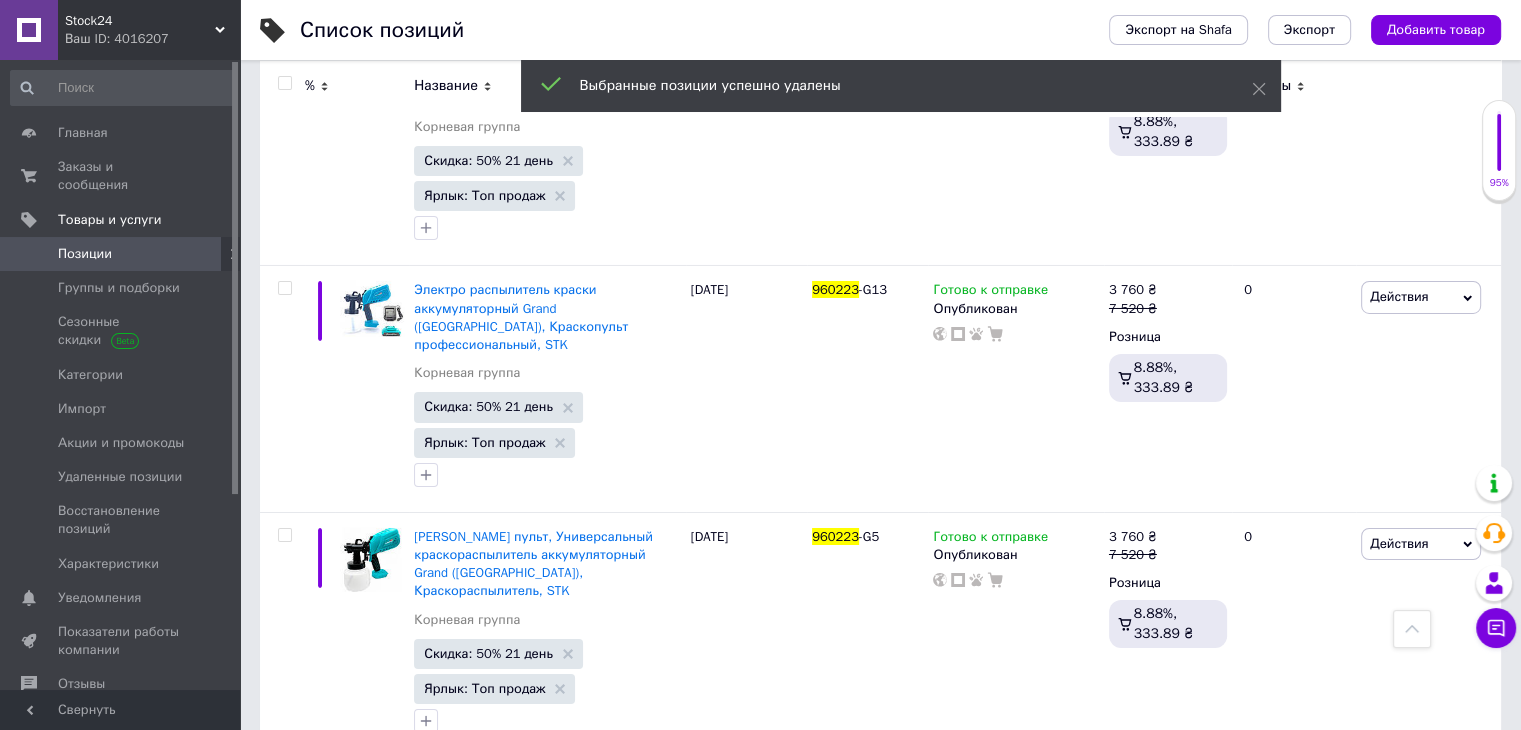 click at bounding box center [284, 83] 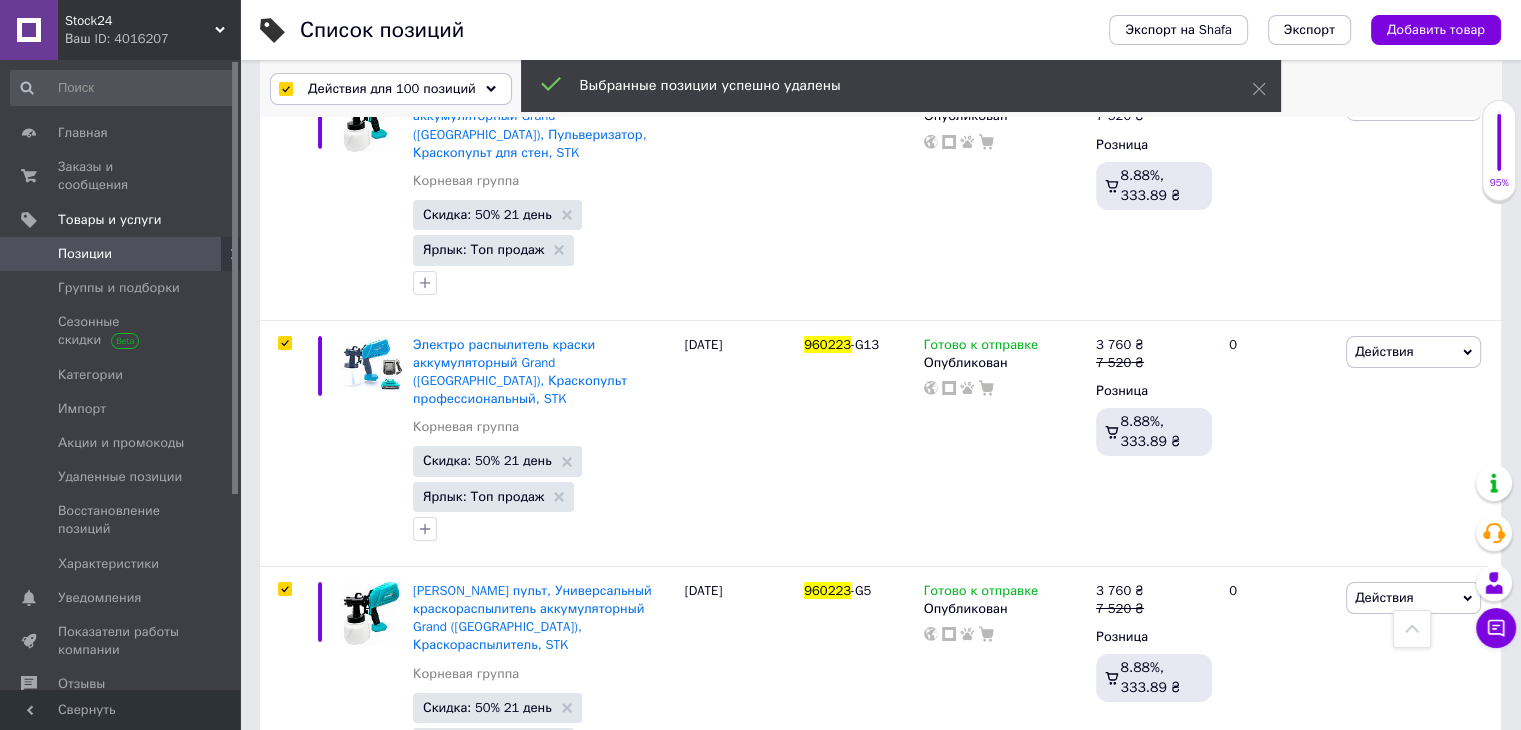 scroll, scrollTop: 22346, scrollLeft: 0, axis: vertical 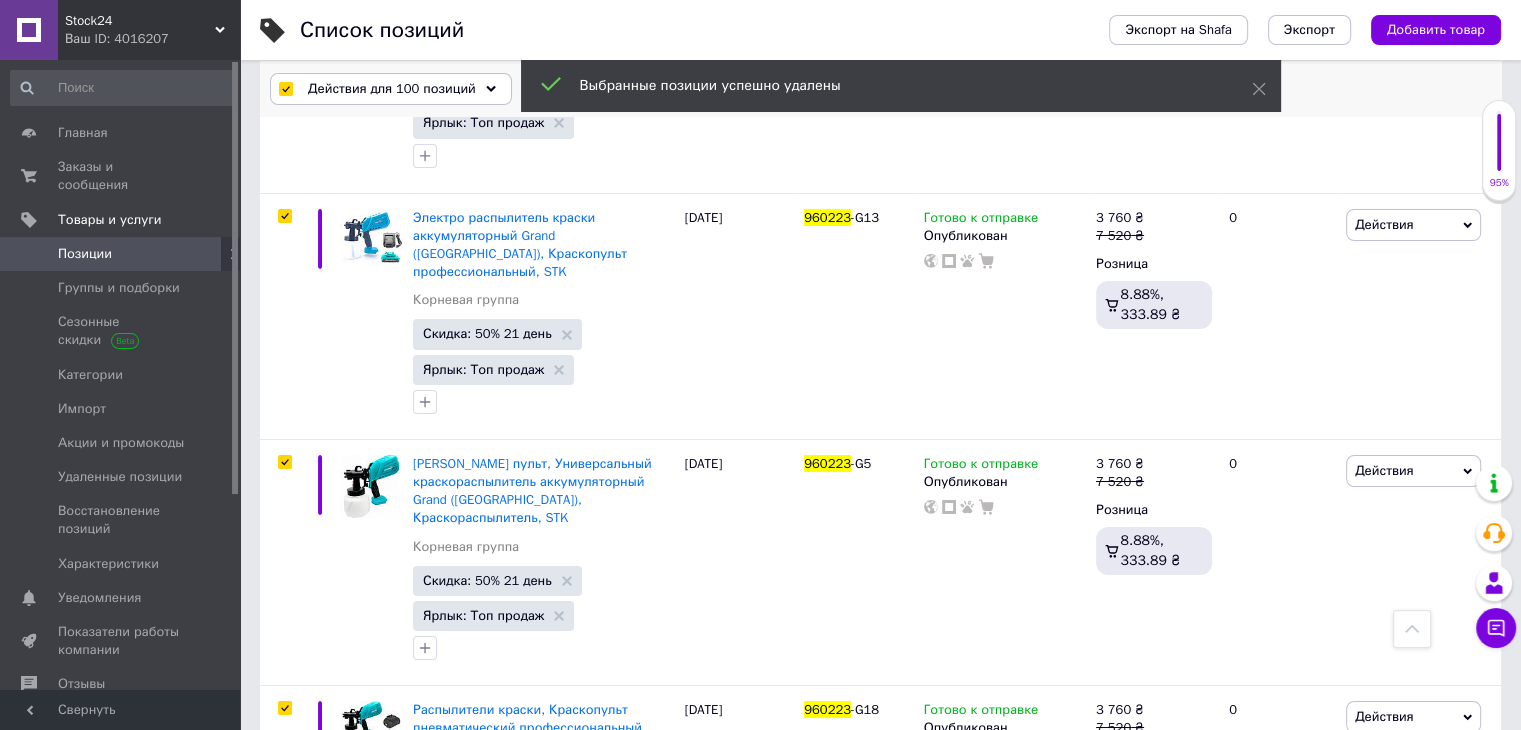 click on "Действия для 100 позиций" at bounding box center [392, 89] 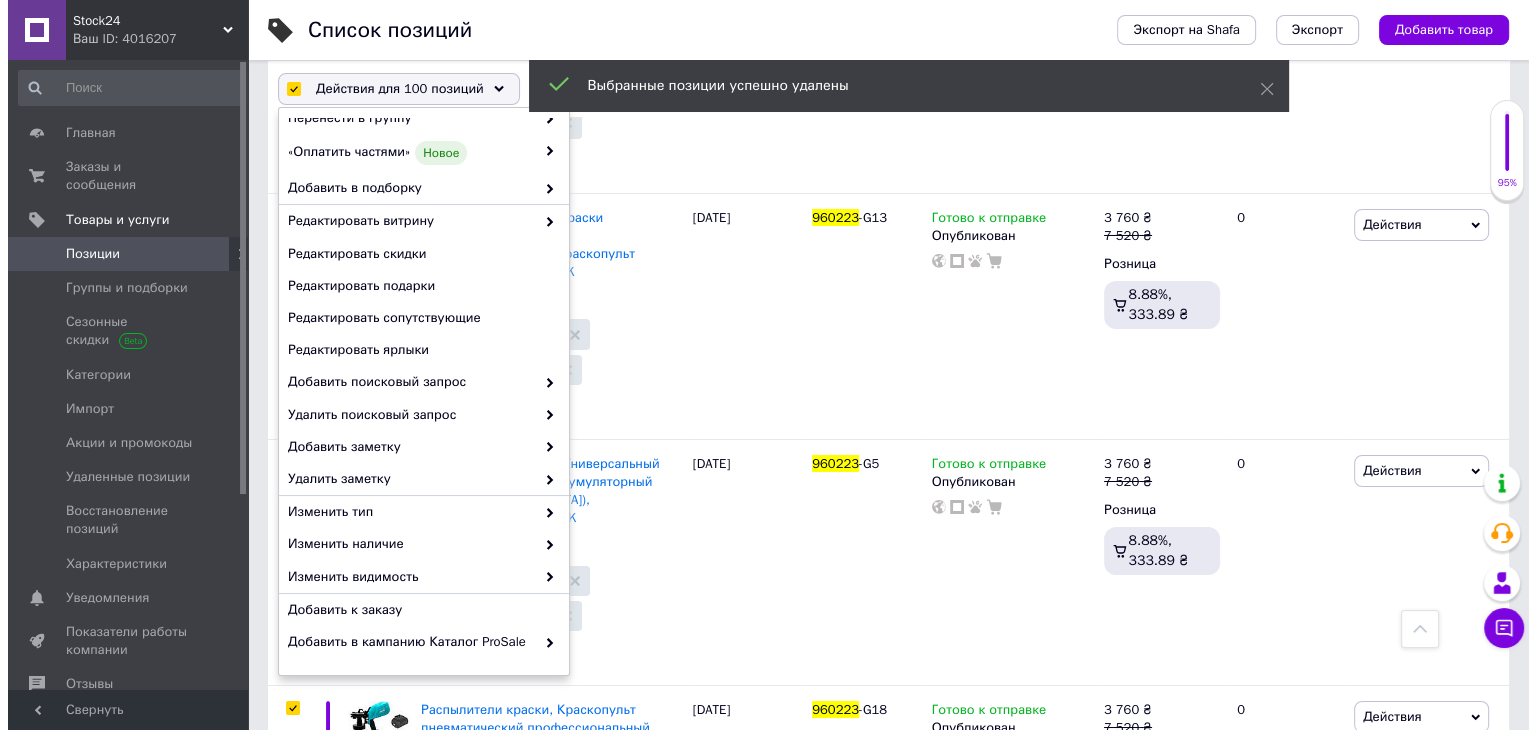 scroll, scrollTop: 170, scrollLeft: 0, axis: vertical 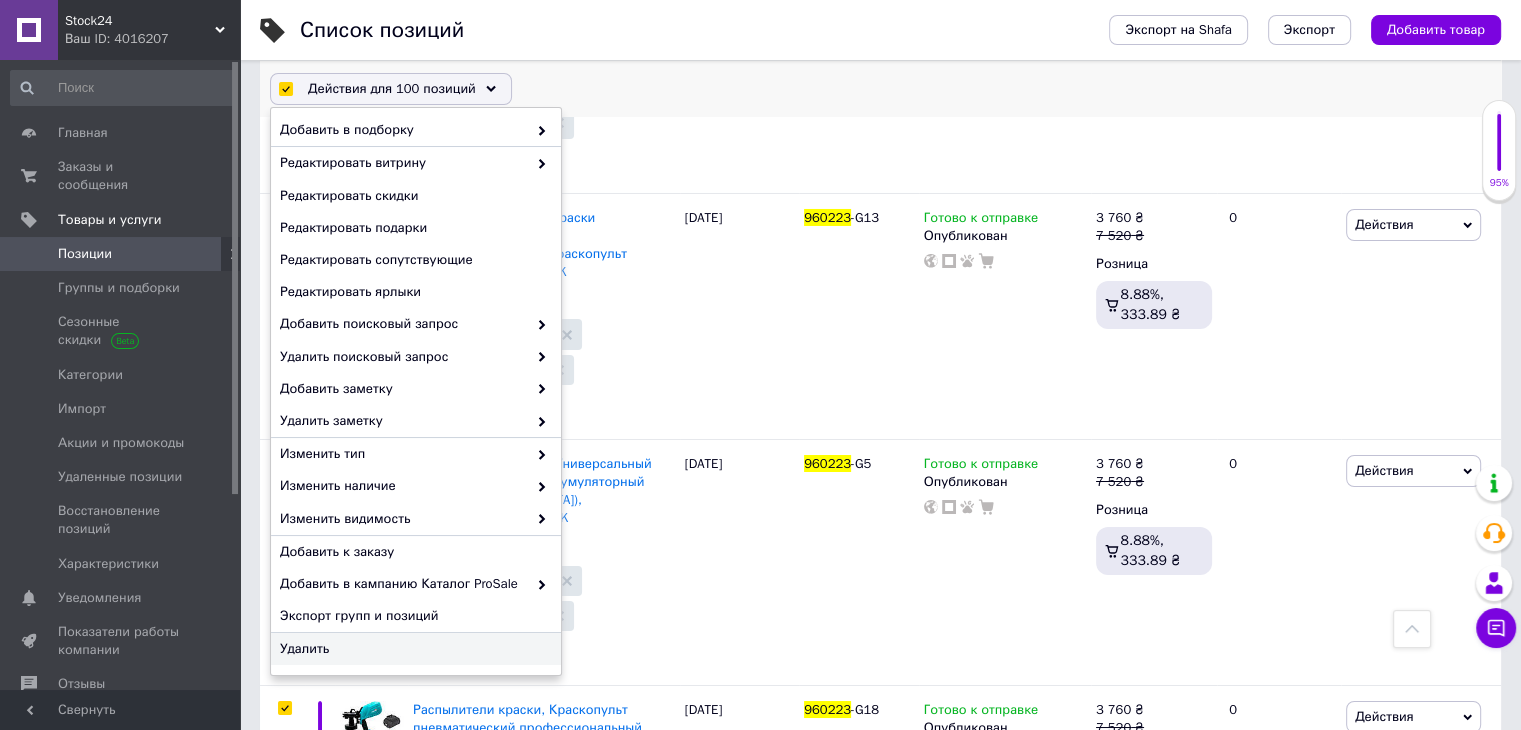 click on "Удалить" at bounding box center [413, 649] 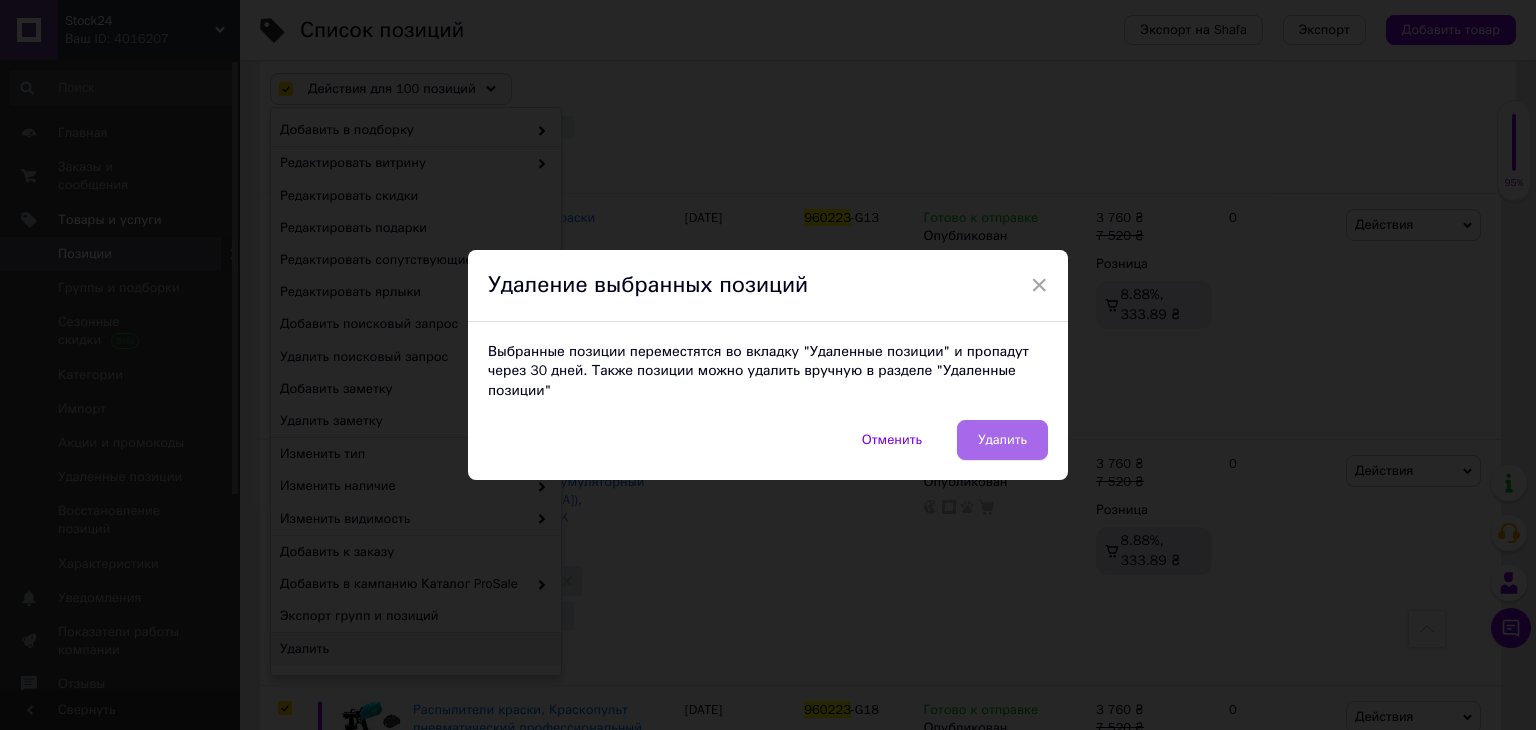 click on "Удалить" at bounding box center (1002, 440) 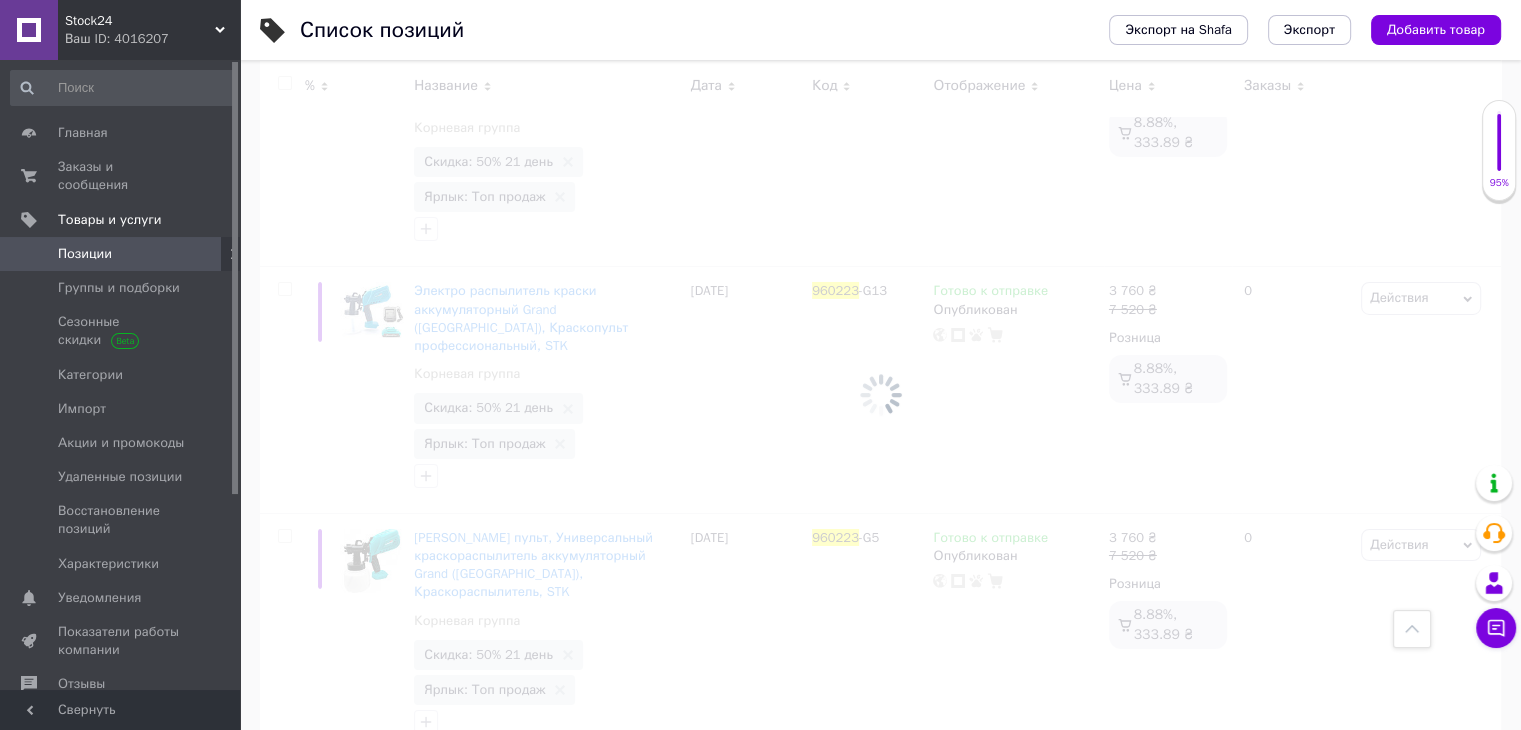 scroll, scrollTop: 22219, scrollLeft: 0, axis: vertical 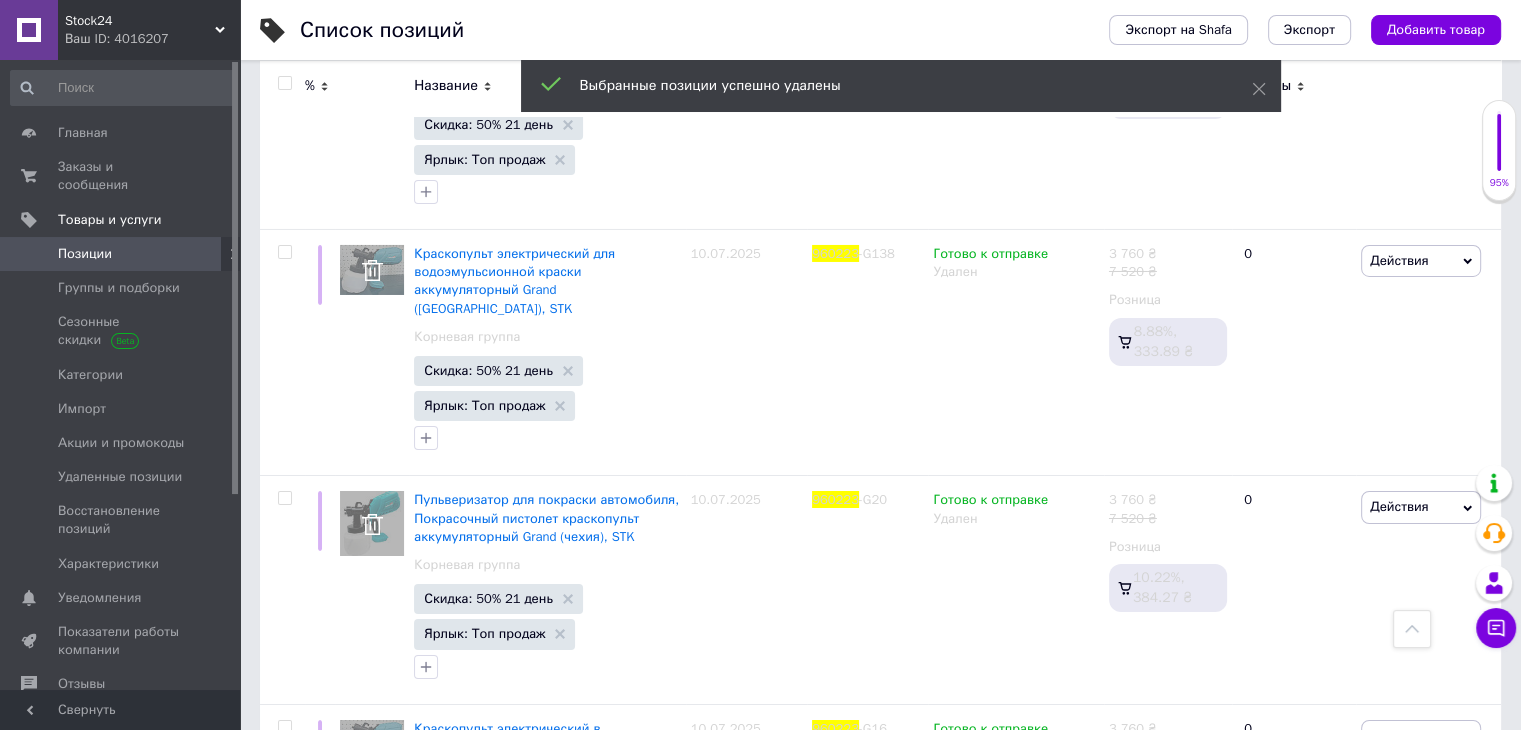 click at bounding box center [284, 83] 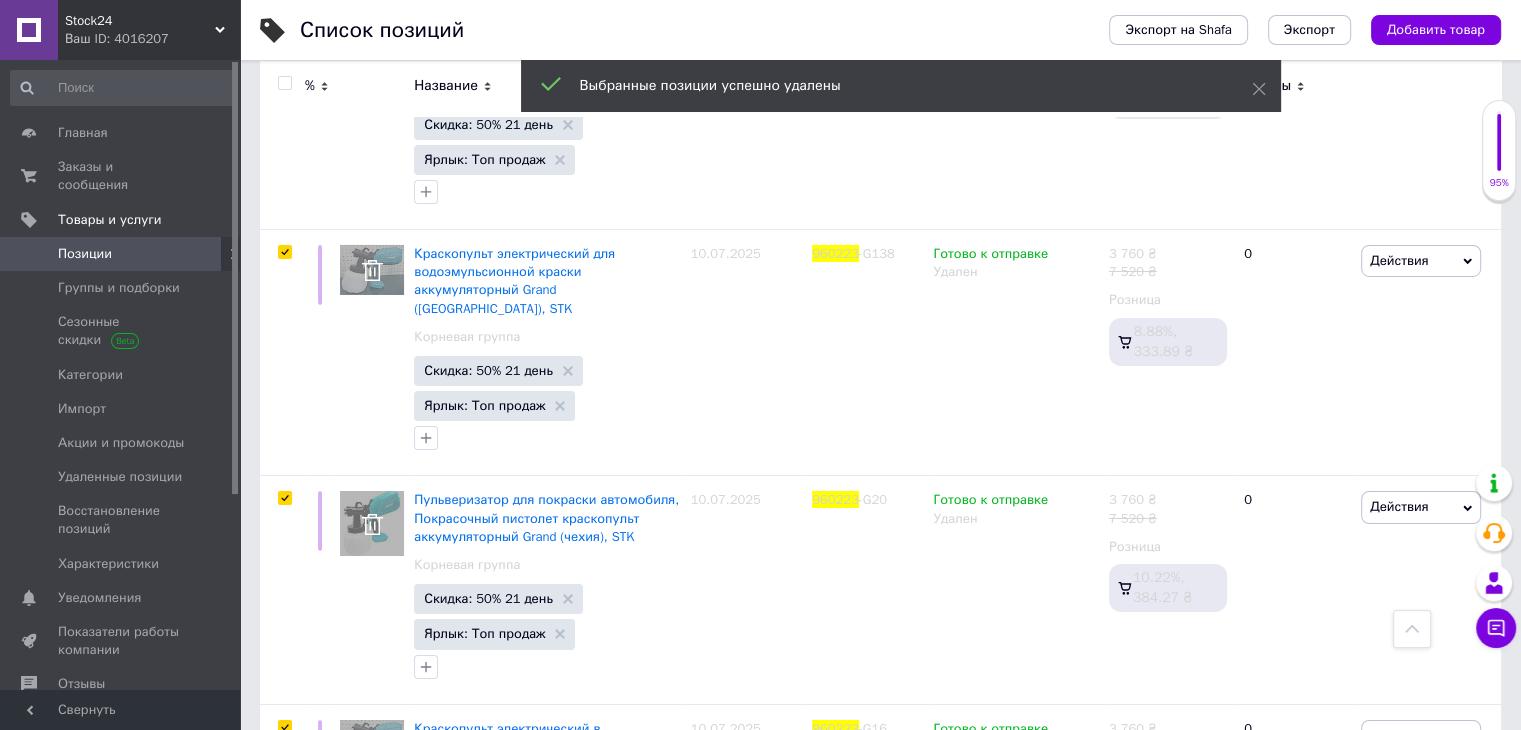 scroll, scrollTop: 22255, scrollLeft: 0, axis: vertical 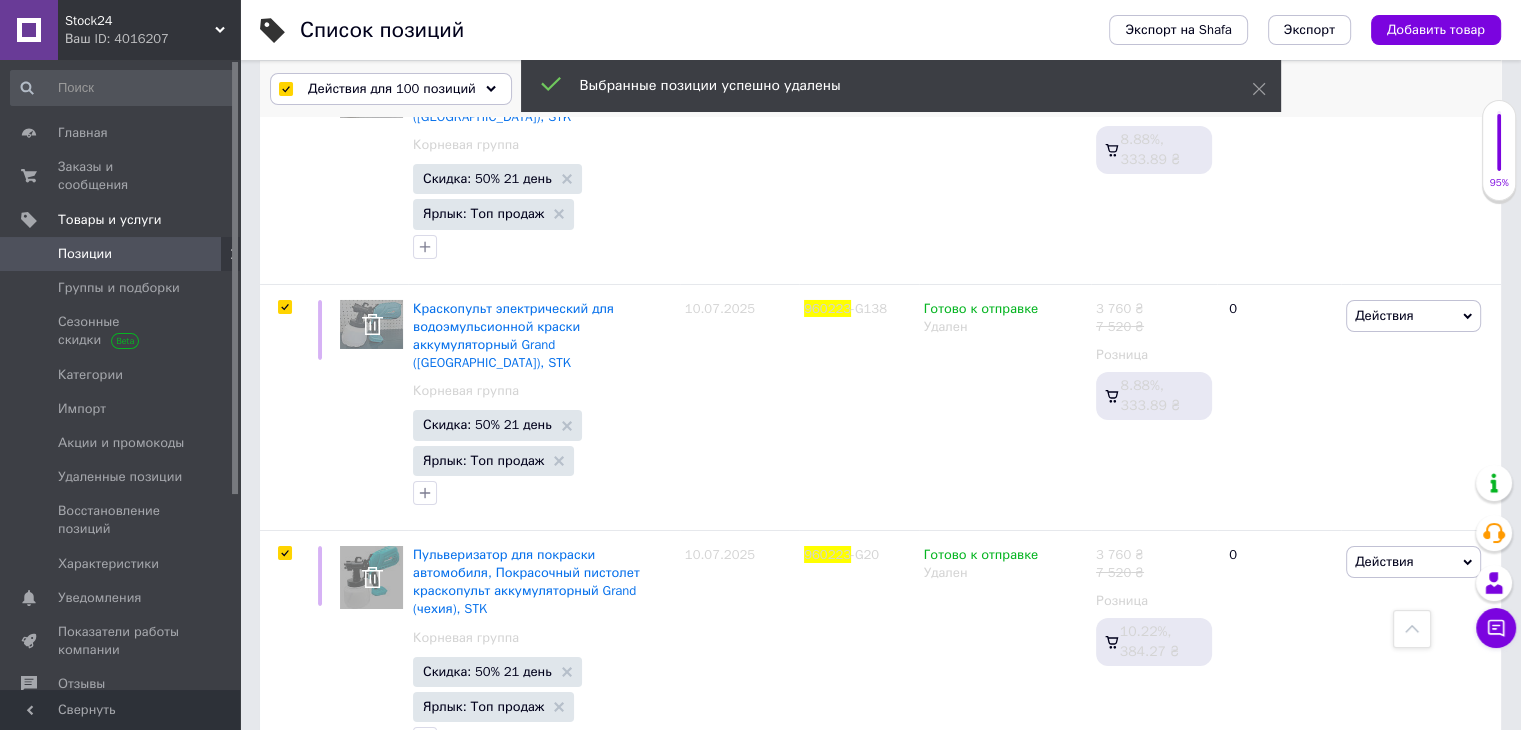 click on "Действия для 100 позиций" at bounding box center (392, 89) 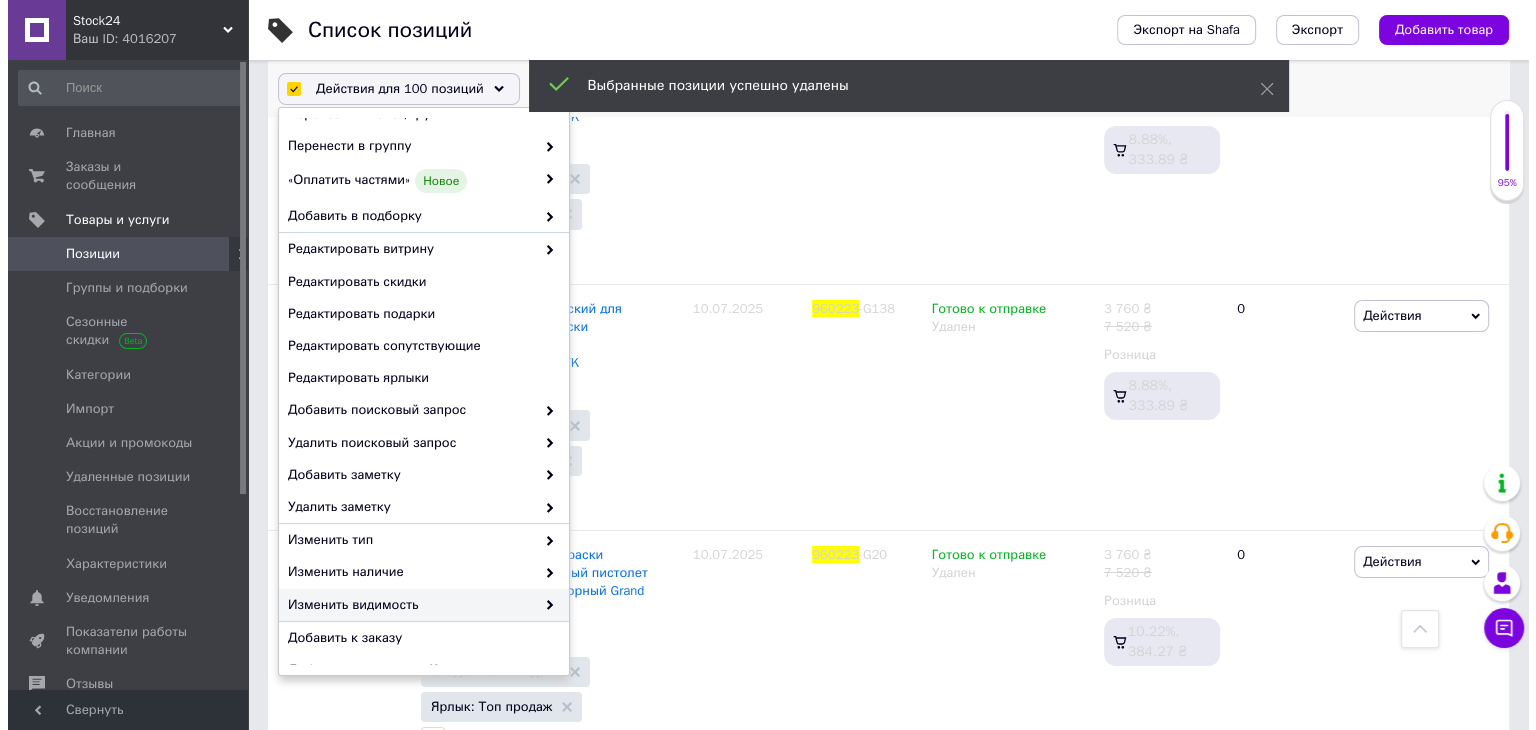 scroll, scrollTop: 170, scrollLeft: 0, axis: vertical 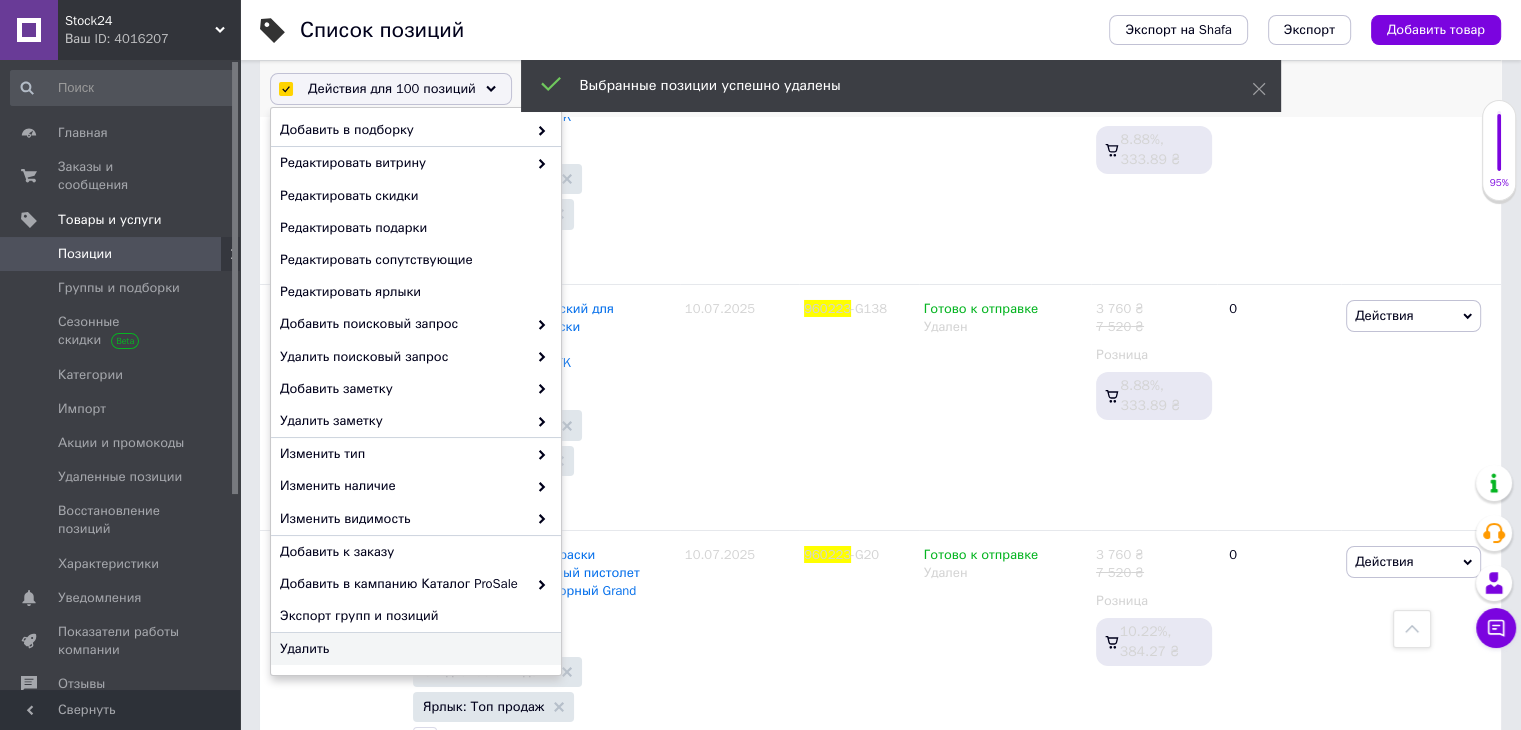 click on "Удалить" at bounding box center [413, 649] 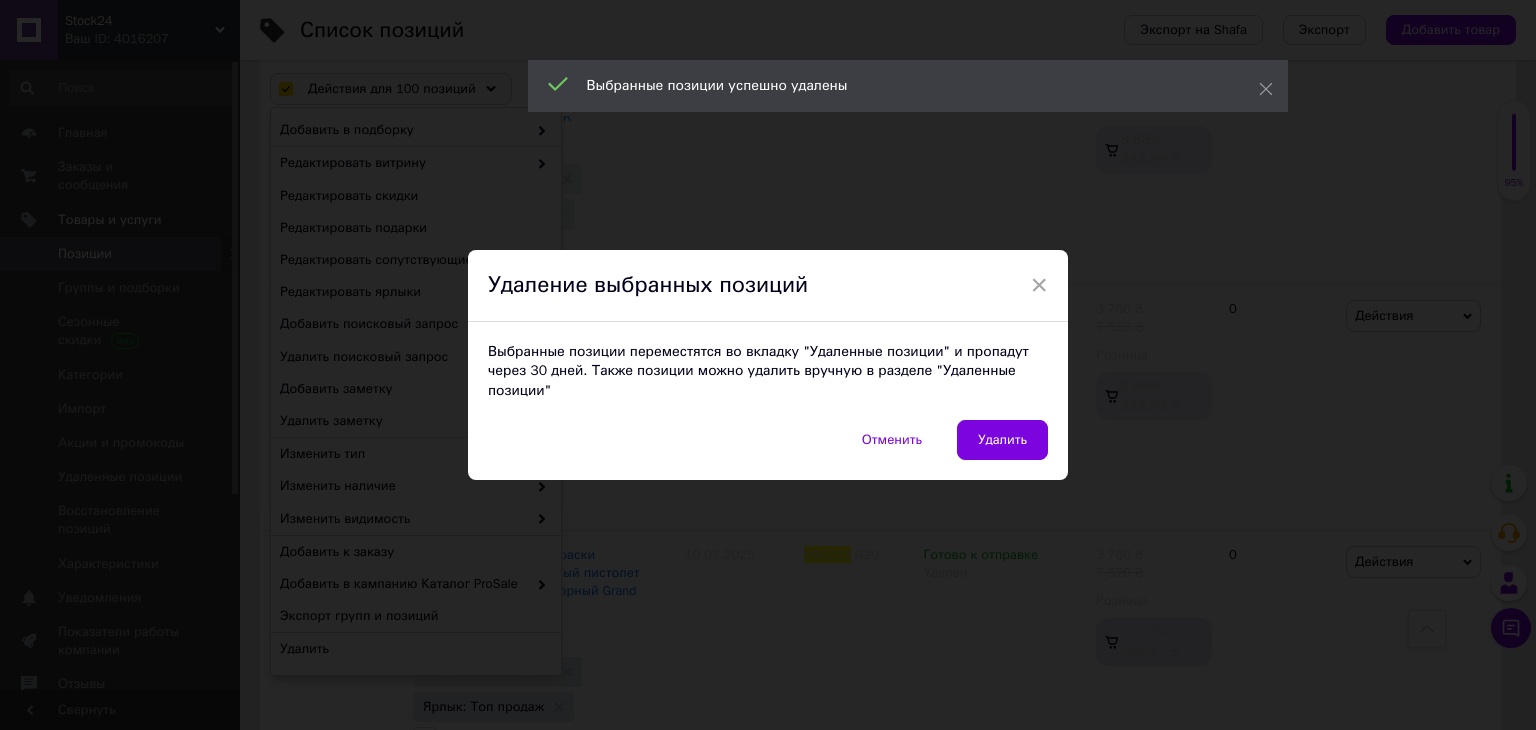 click on "Удалить" at bounding box center [1002, 440] 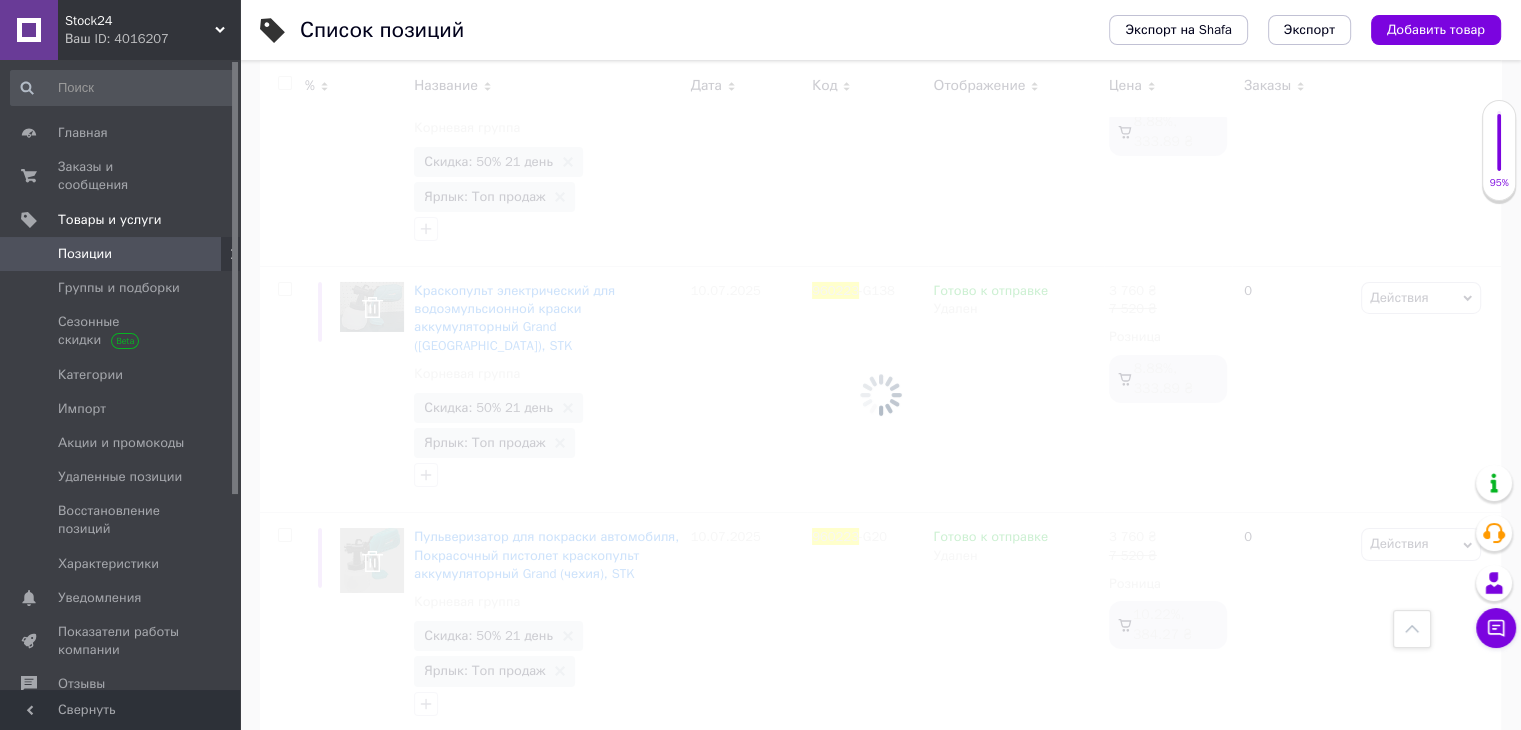 scroll, scrollTop: 577, scrollLeft: 0, axis: vertical 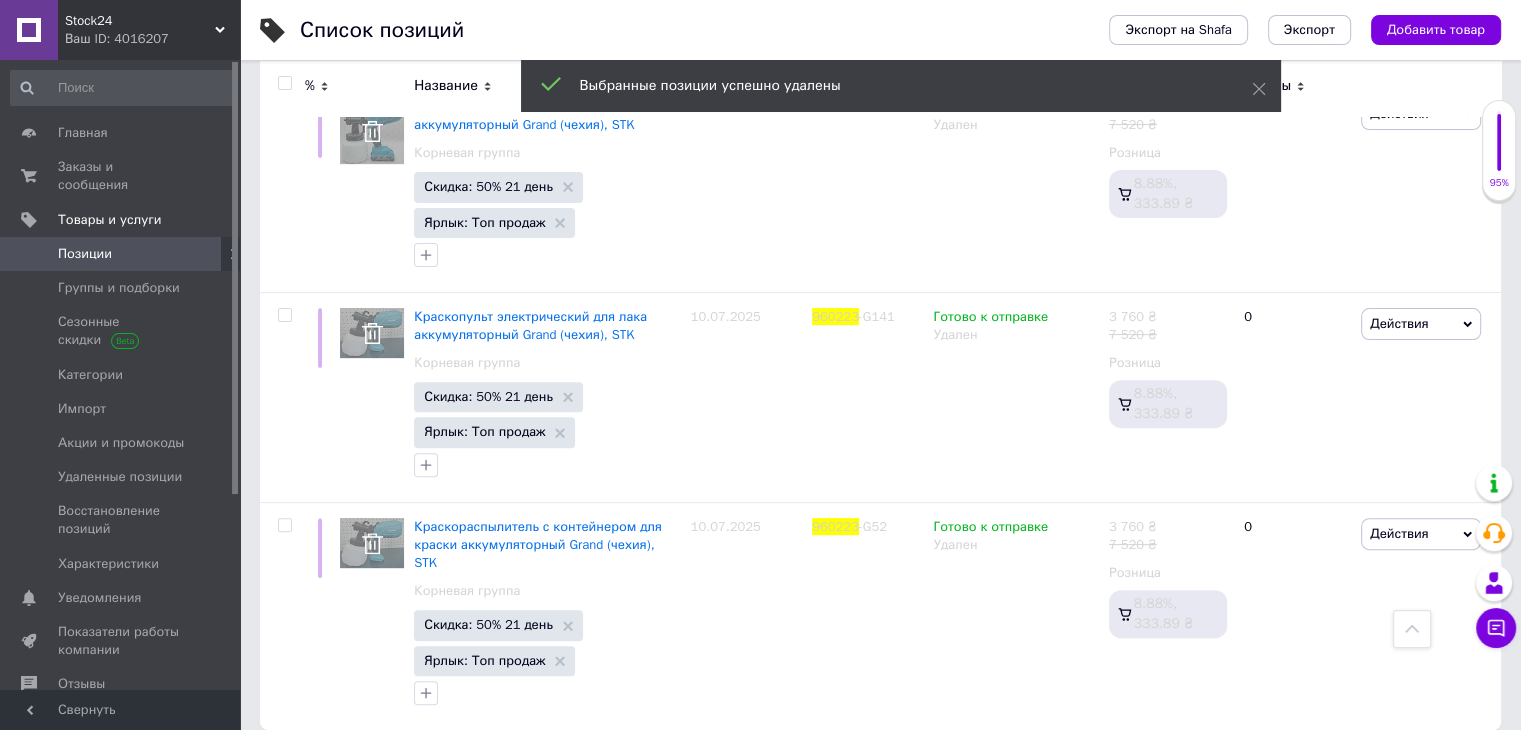 click at bounding box center [284, 83] 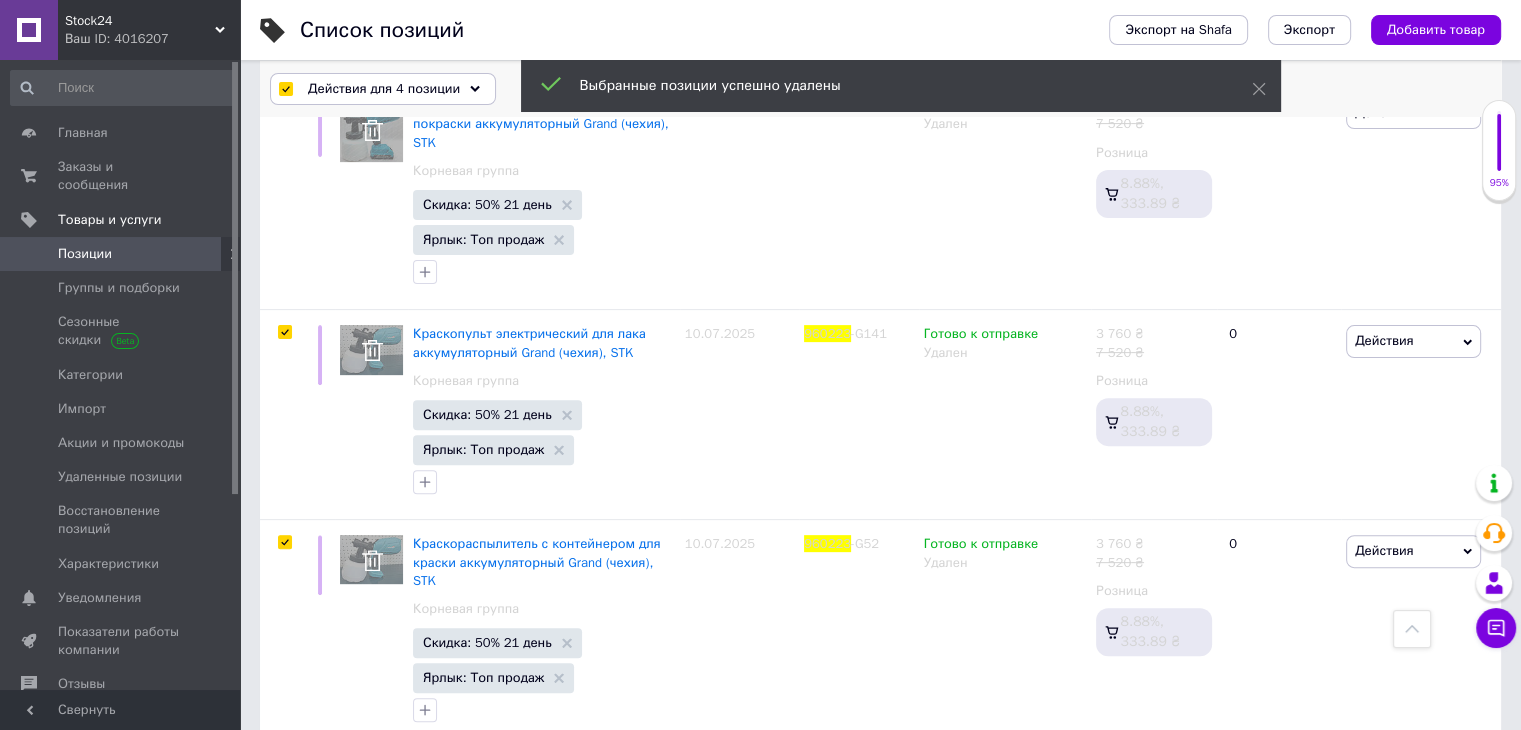 drag, startPoint x: 285, startPoint y: 79, endPoint x: 337, endPoint y: 85, distance: 52.34501 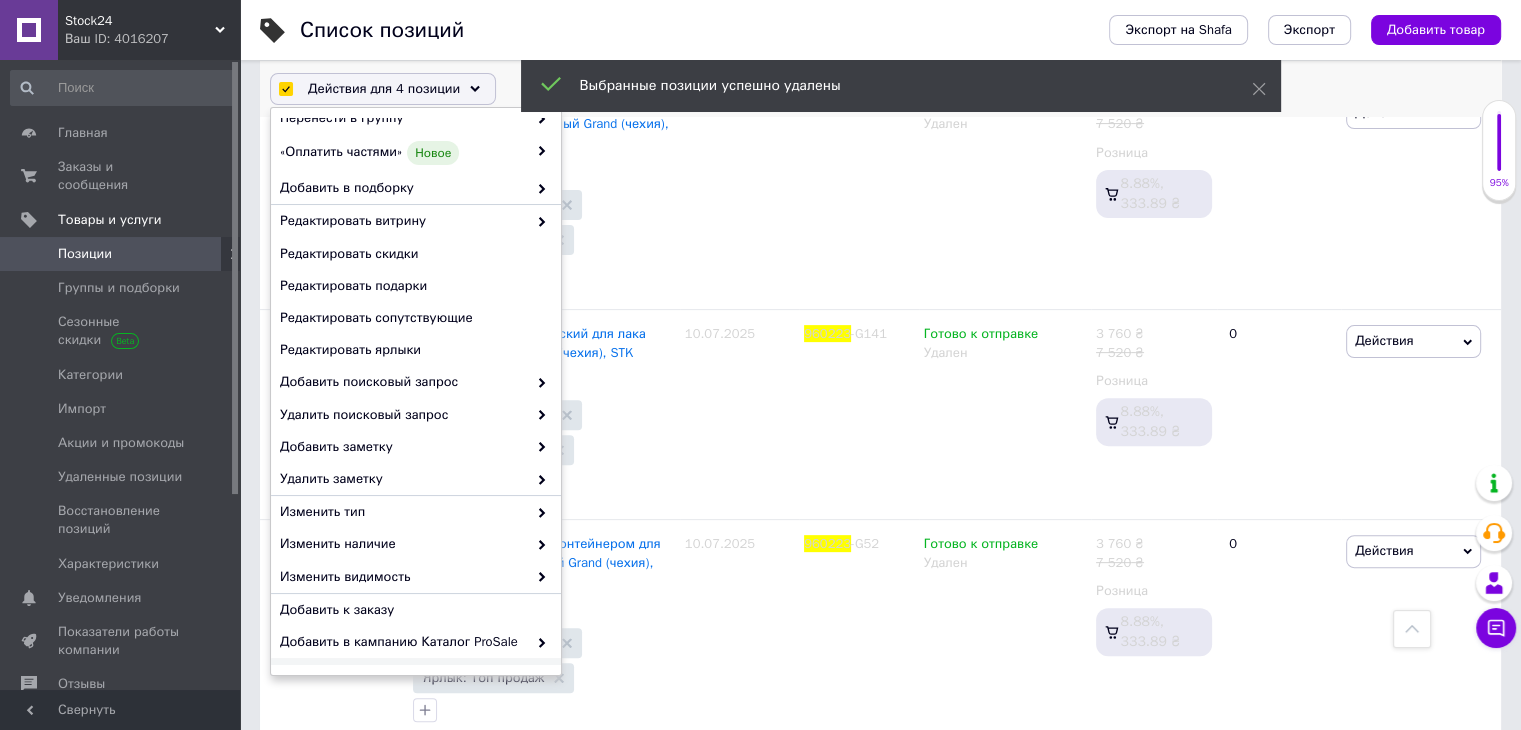 scroll, scrollTop: 170, scrollLeft: 0, axis: vertical 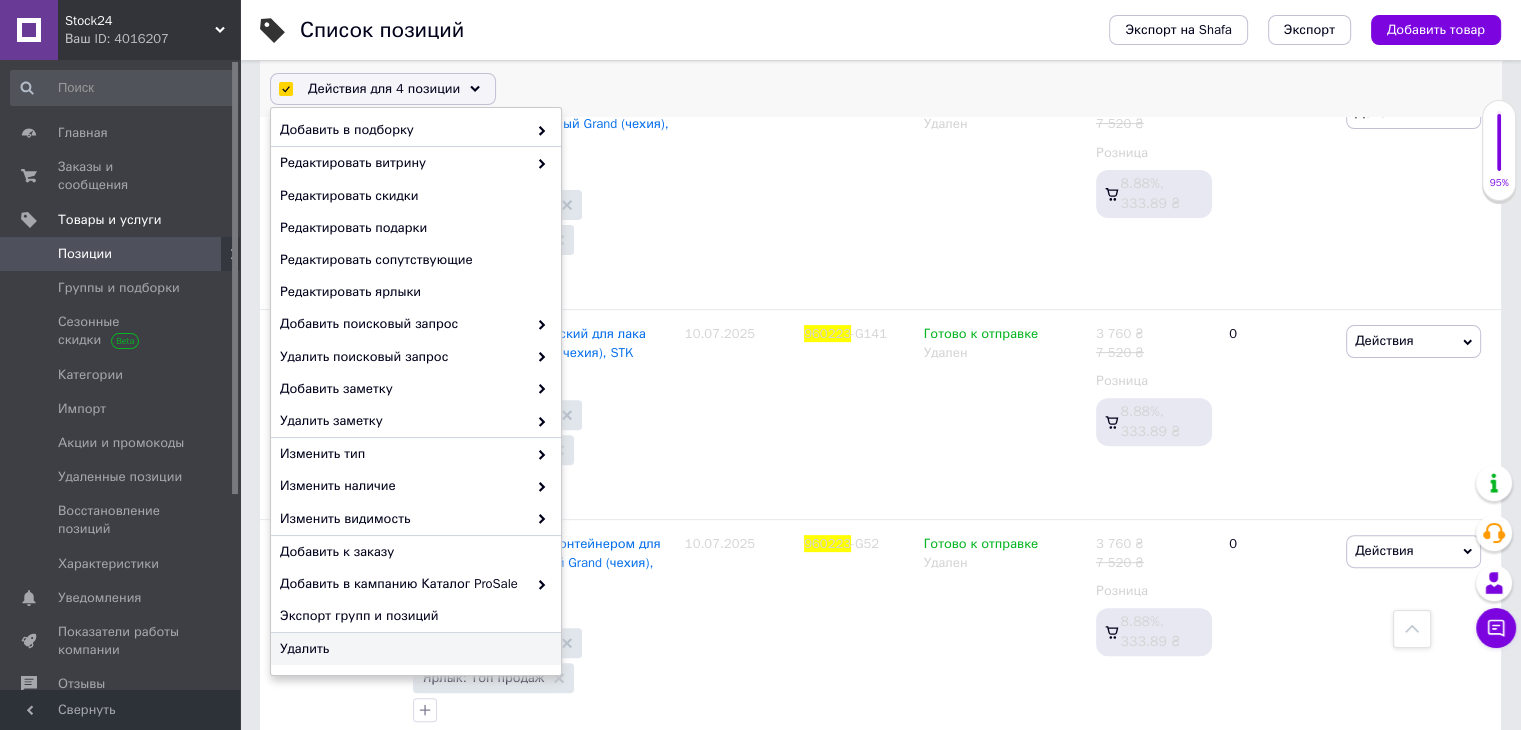 click on "Удалить" at bounding box center [413, 649] 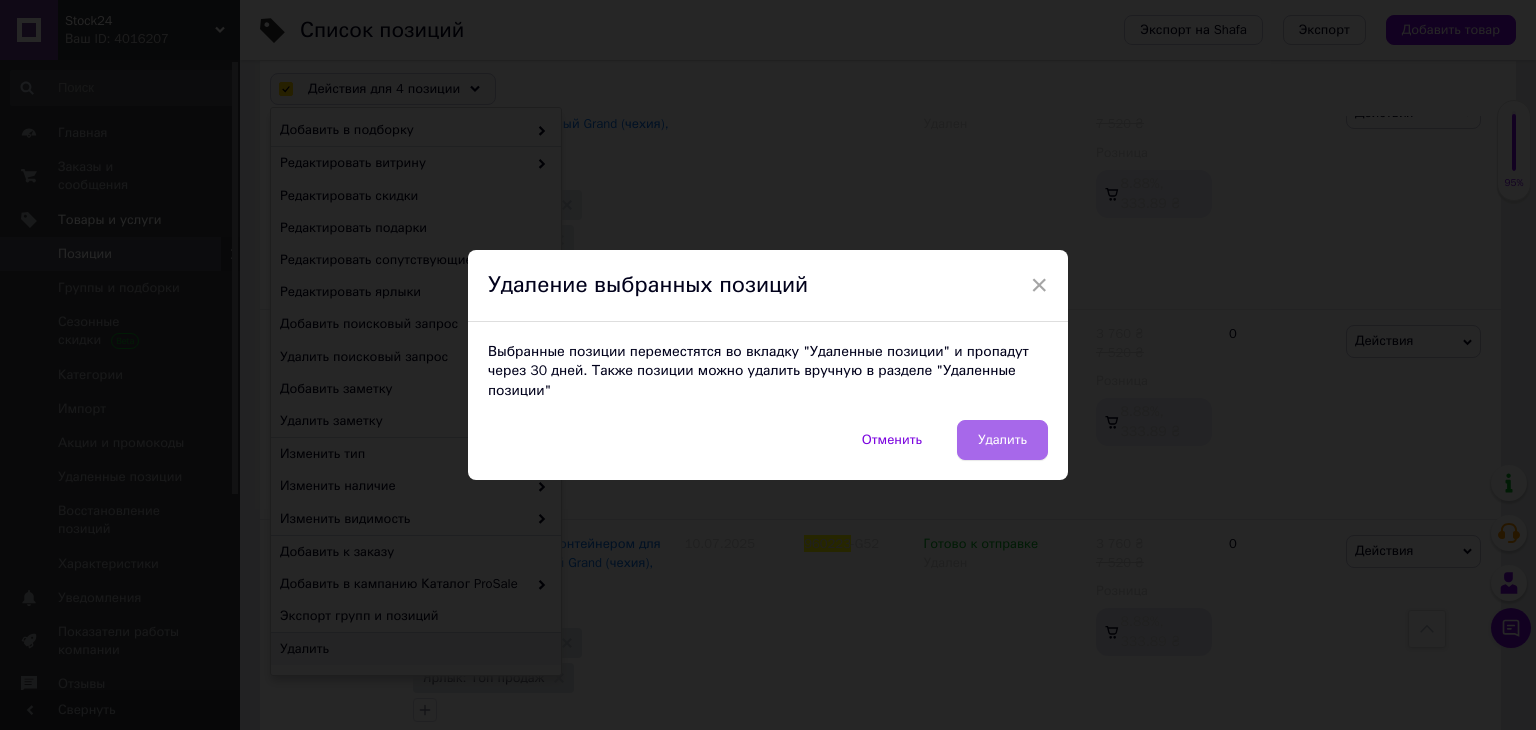 click on "Удалить" at bounding box center (1002, 440) 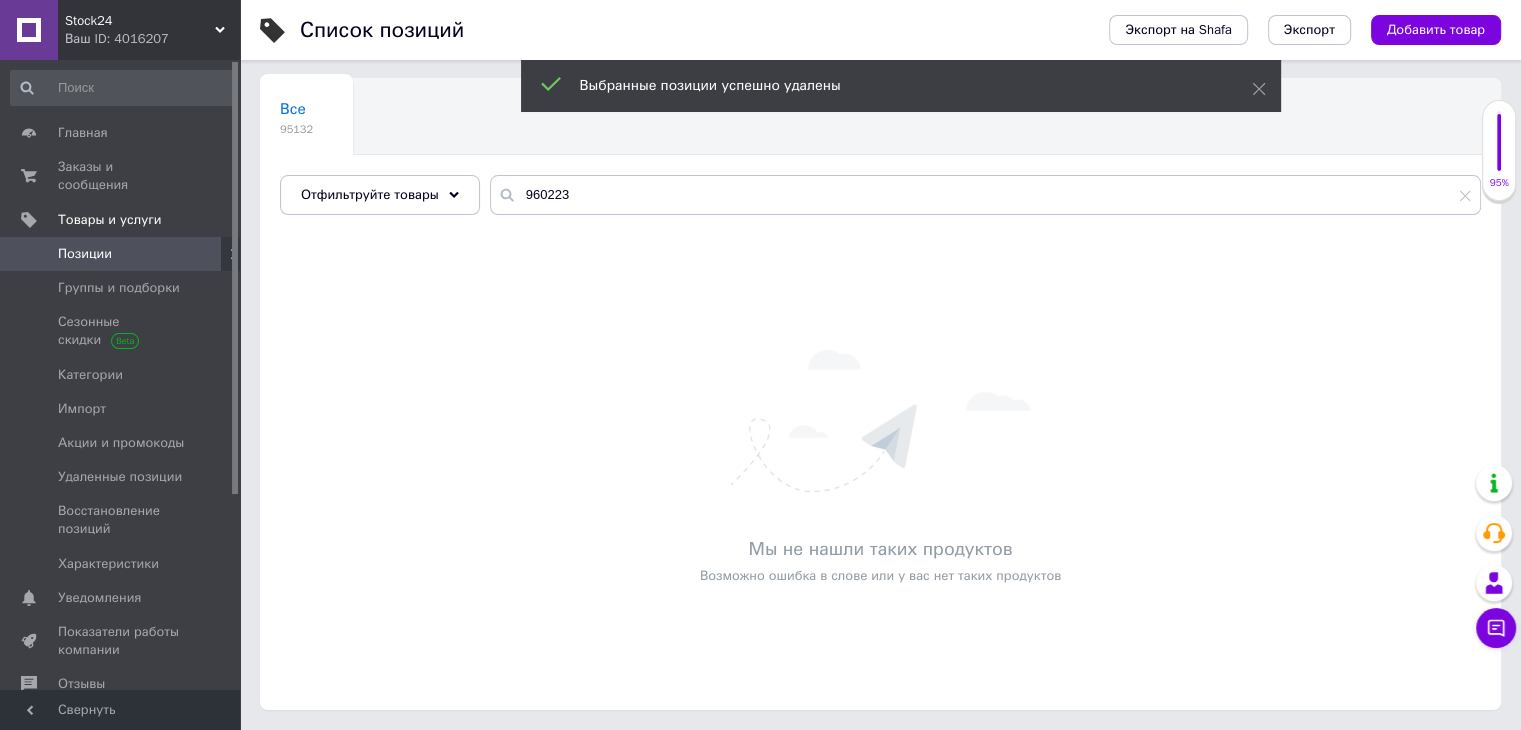 scroll, scrollTop: 150, scrollLeft: 0, axis: vertical 